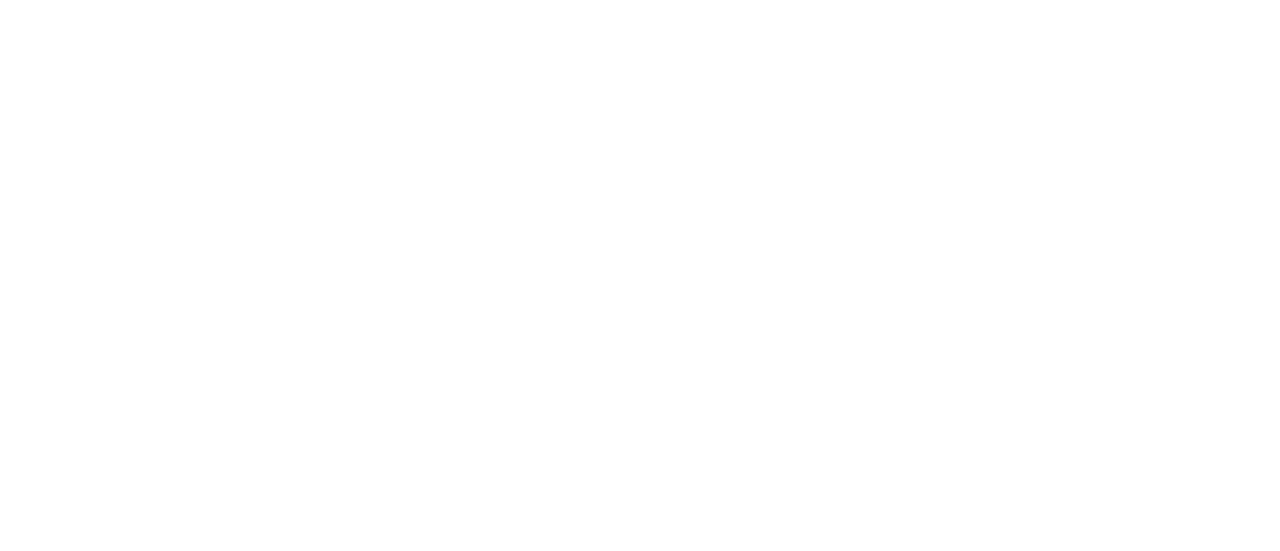 scroll, scrollTop: 0, scrollLeft: 0, axis: both 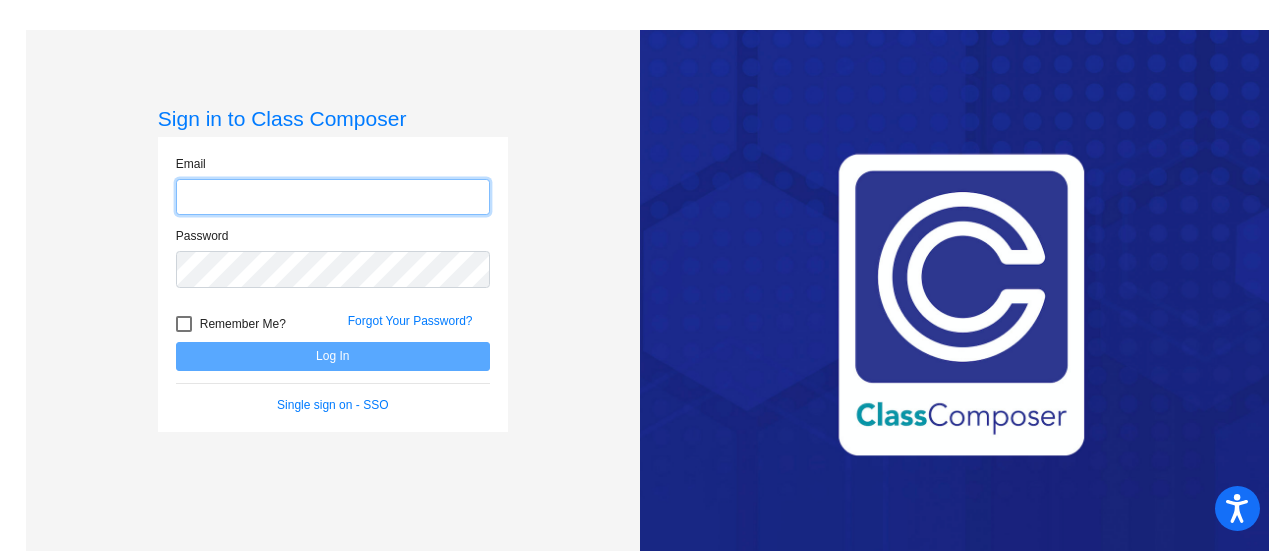 click 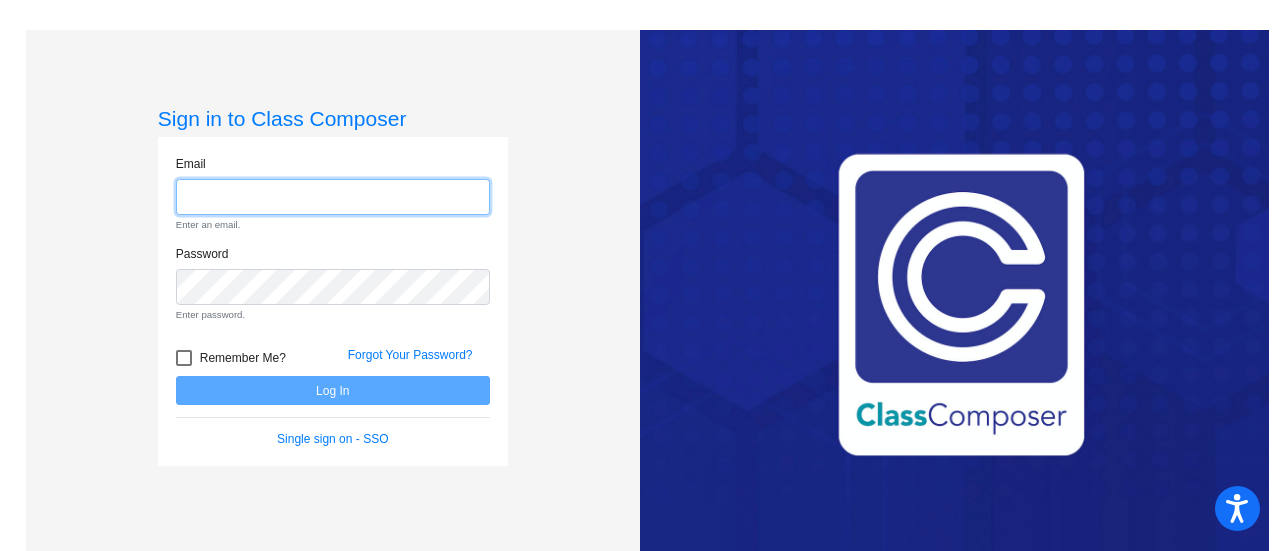 click 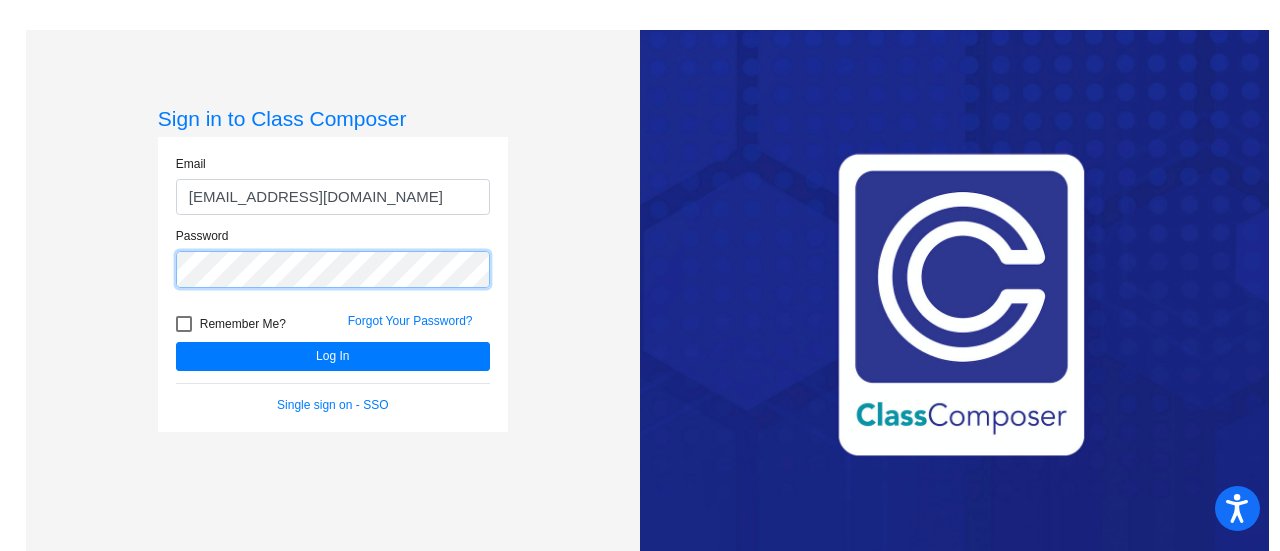 click on "Log In" 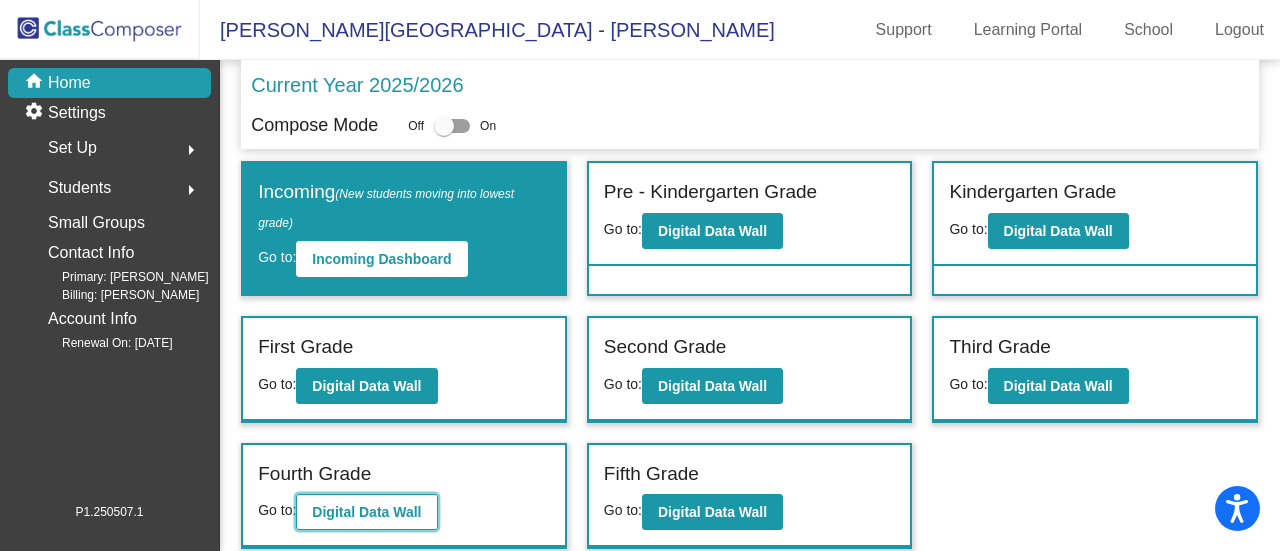 click on "Digital Data Wall" 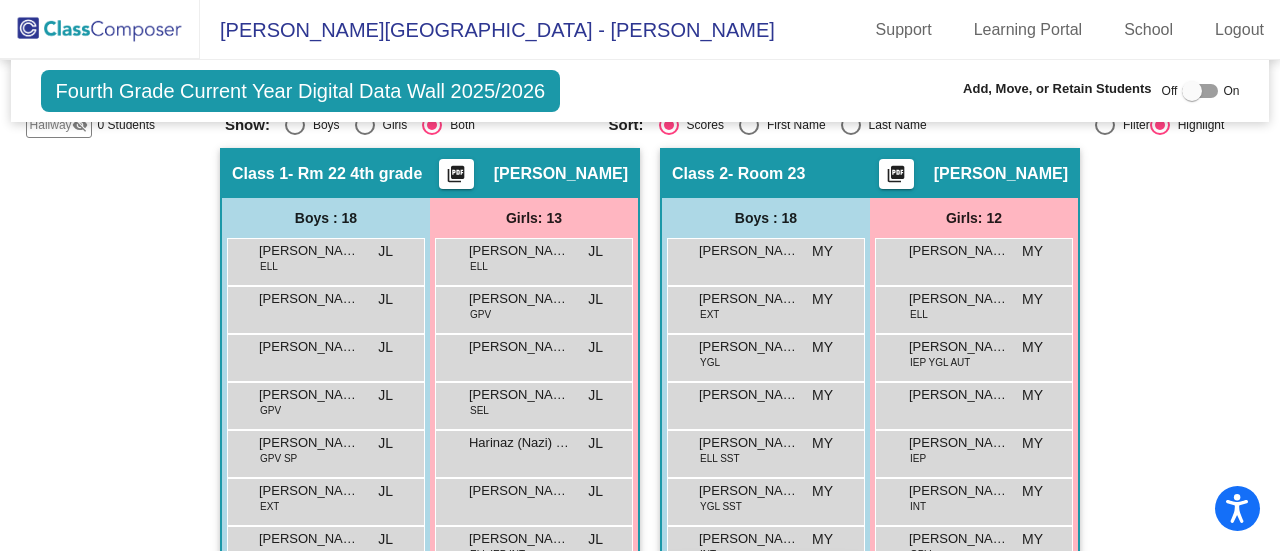 scroll, scrollTop: 310, scrollLeft: 0, axis: vertical 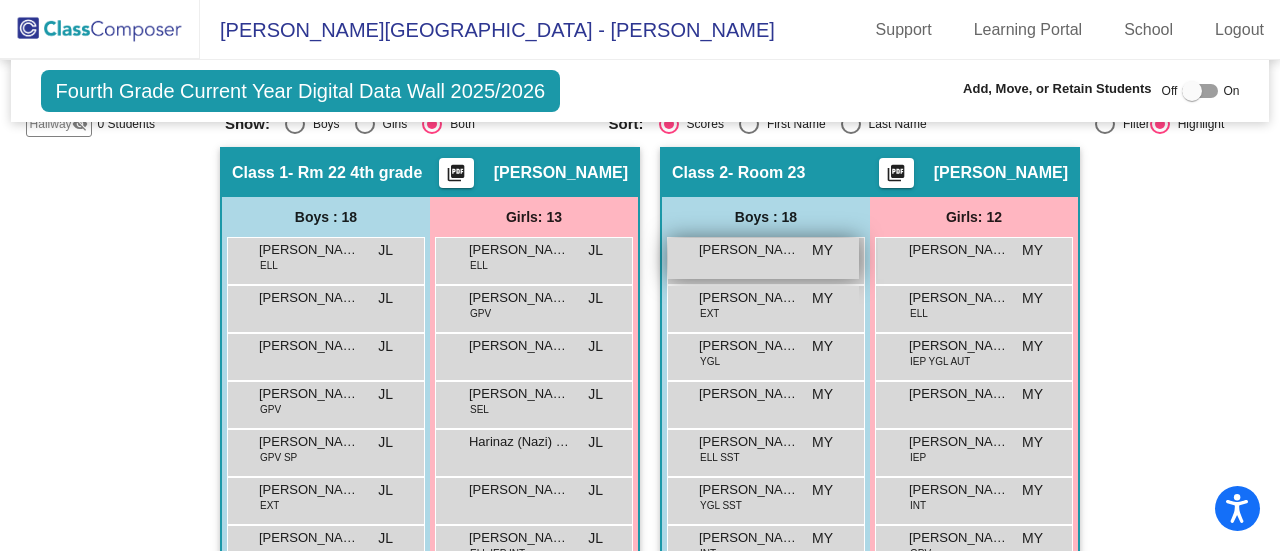 click on "[PERSON_NAME]" at bounding box center [749, 250] 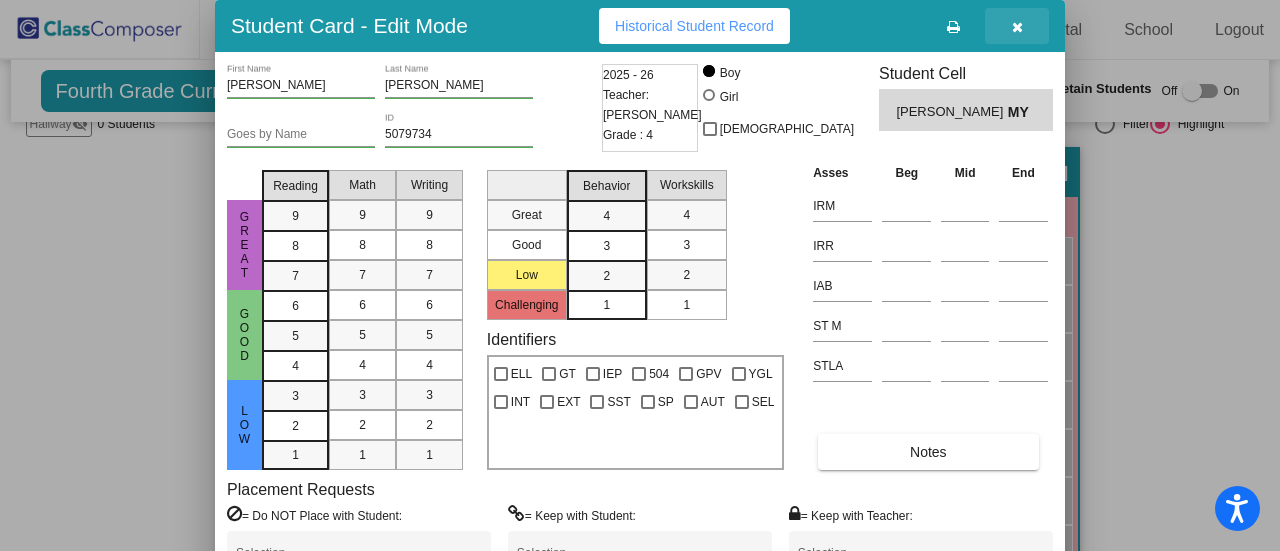 click at bounding box center [1017, 27] 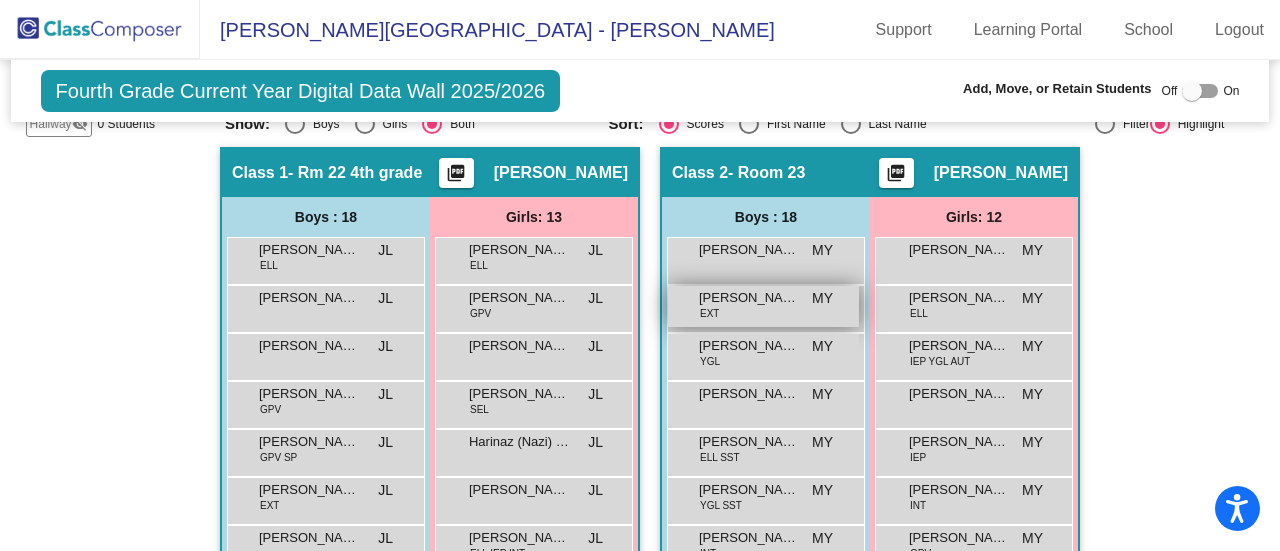 click on "[PERSON_NAME] EXT MY lock do_not_disturb_alt" at bounding box center [763, 306] 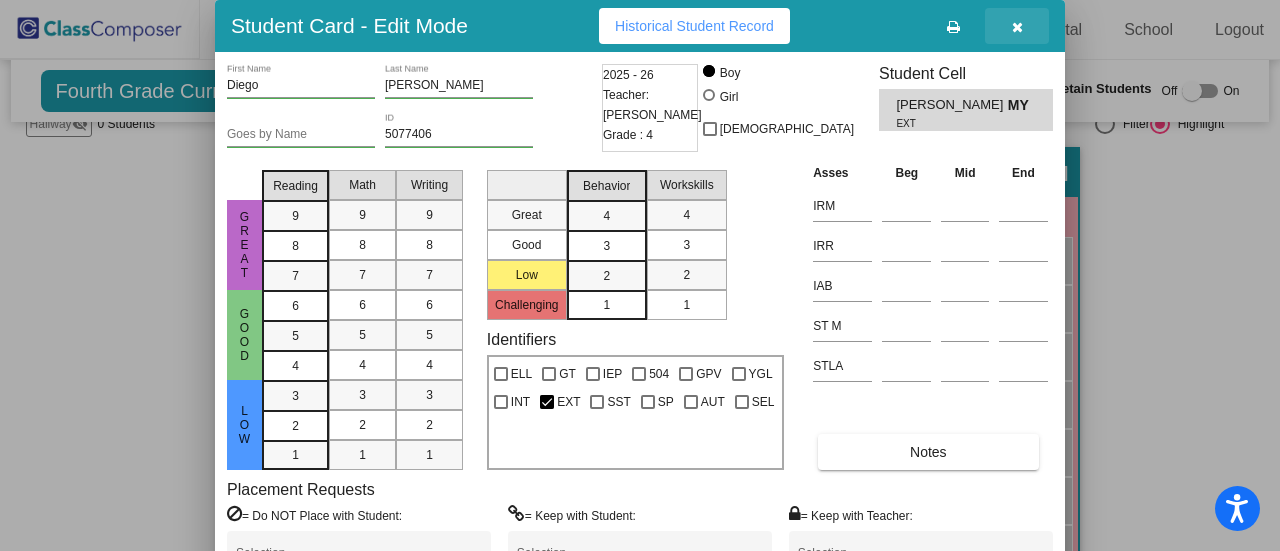 click at bounding box center [1017, 27] 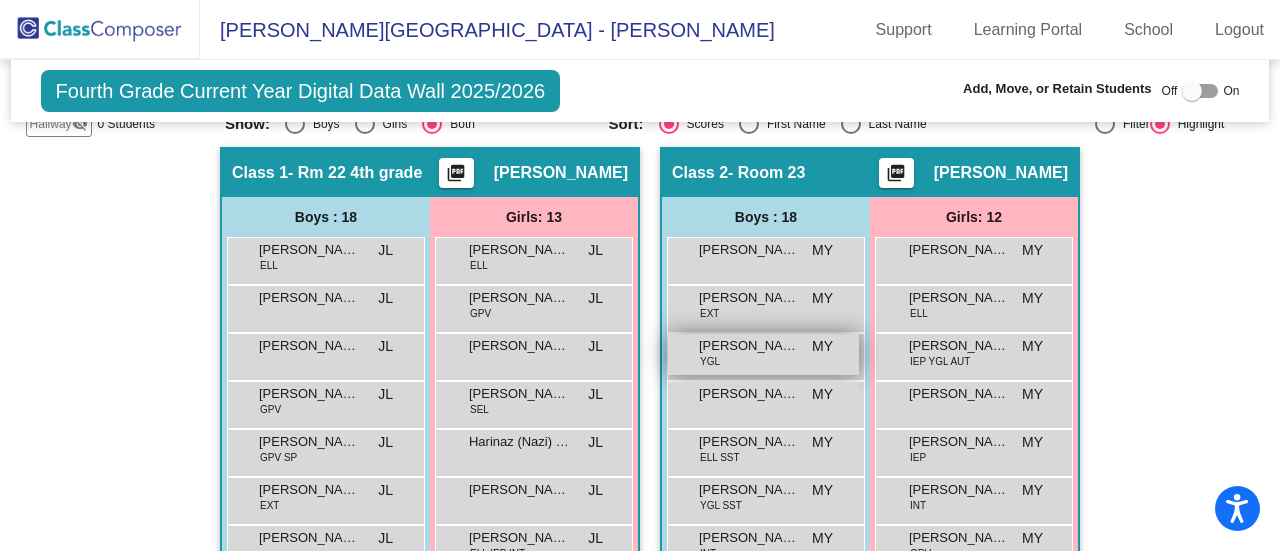 click on "[PERSON_NAME] YGL MY lock do_not_disturb_alt" at bounding box center [763, 354] 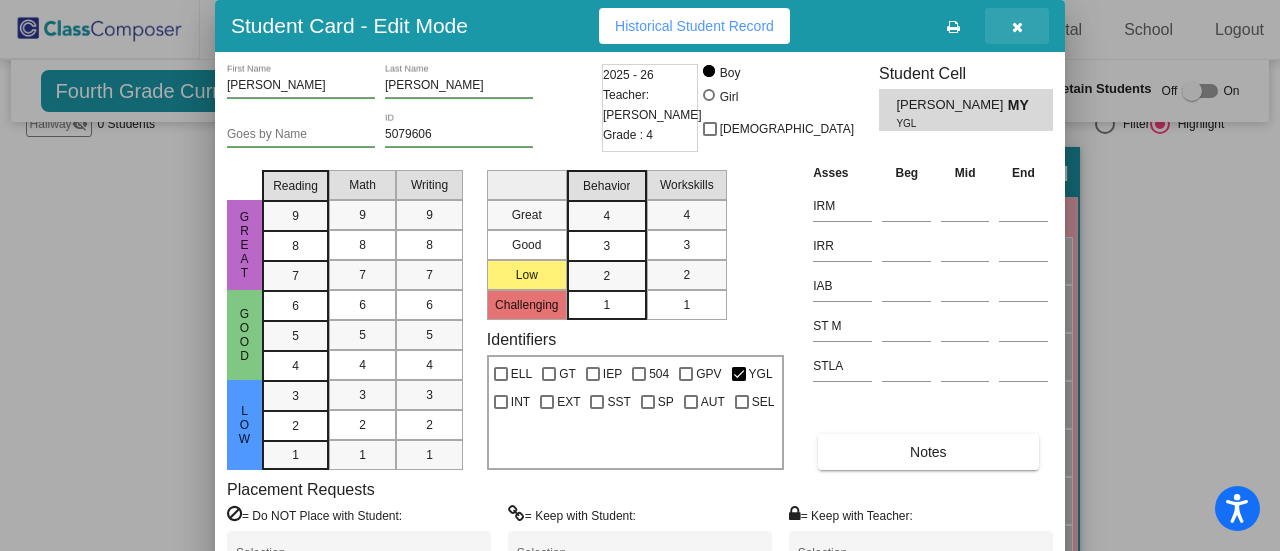 click at bounding box center [1017, 27] 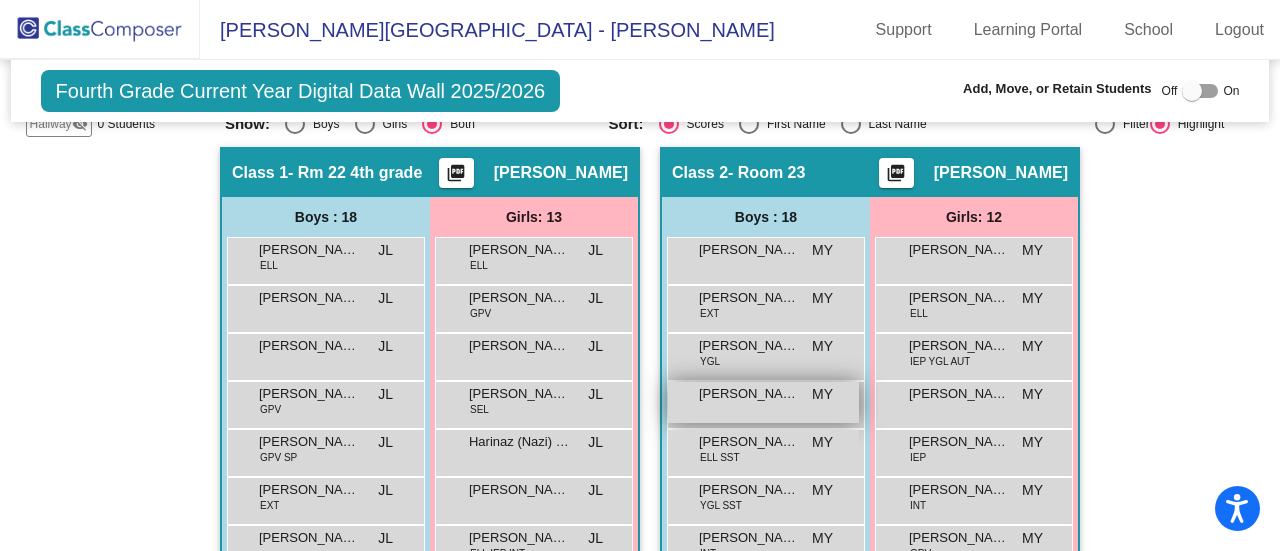 click on "[PERSON_NAME]" at bounding box center (749, 394) 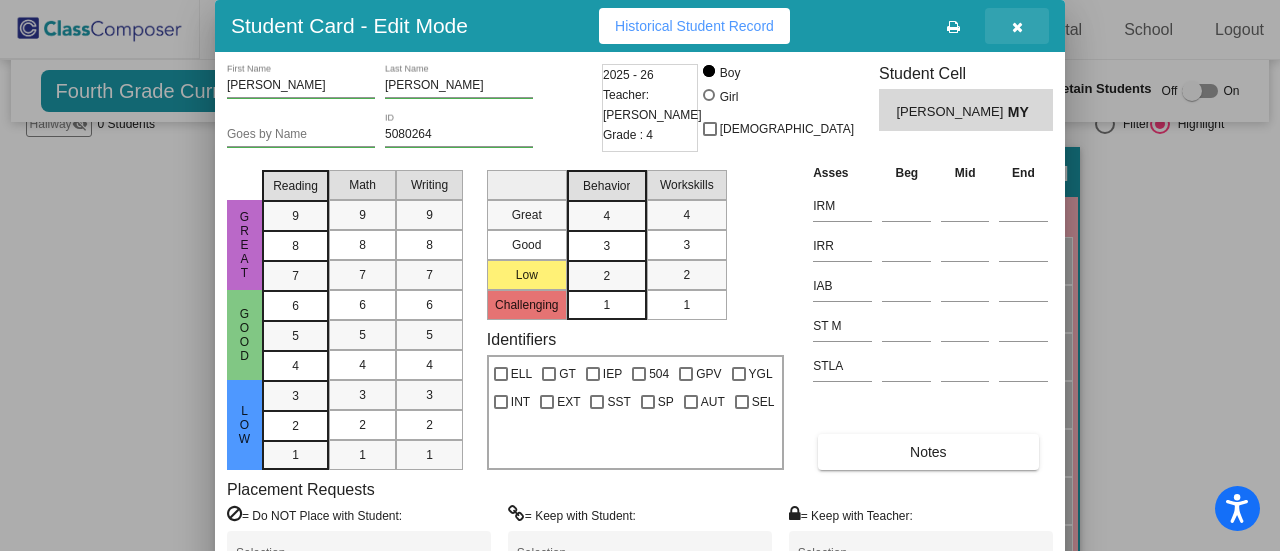 click at bounding box center (1017, 27) 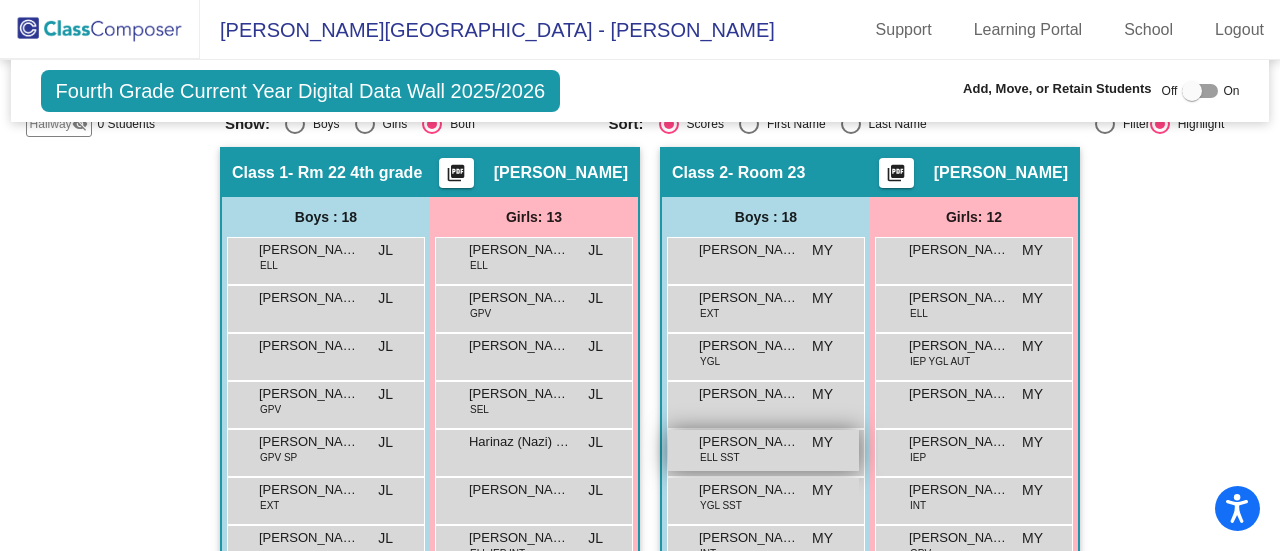 click on "ELL SST" at bounding box center (720, 457) 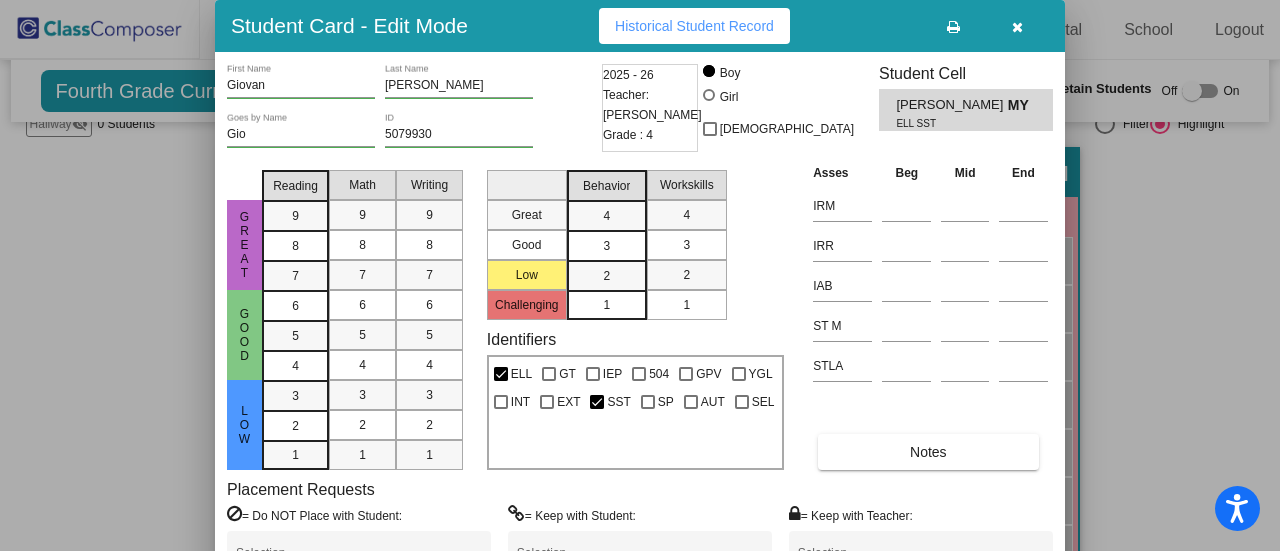 click at bounding box center (1017, 27) 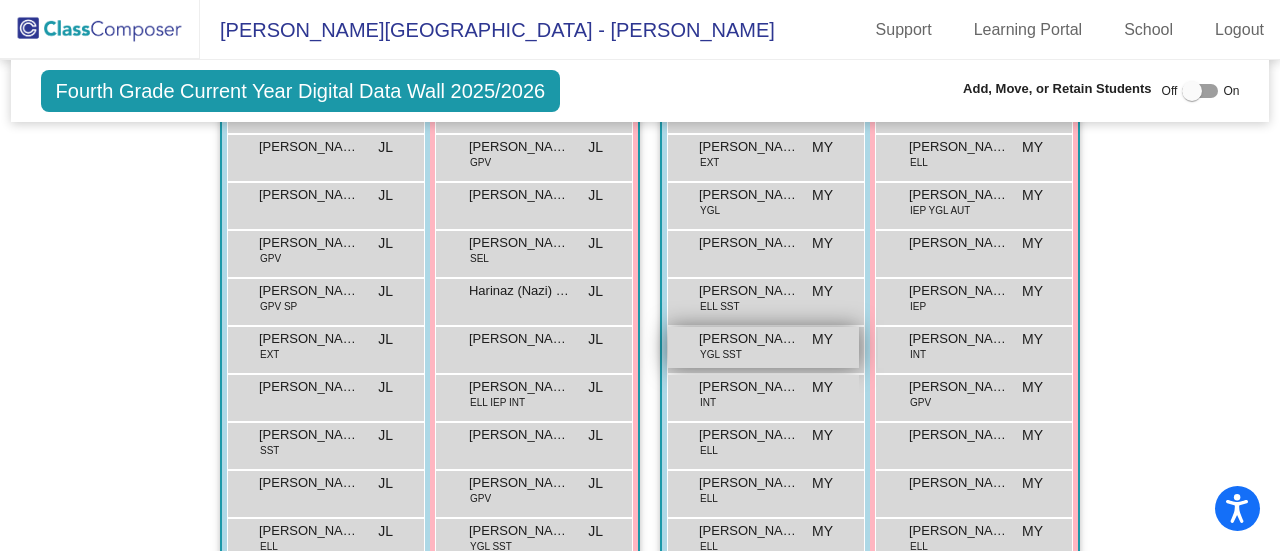 scroll, scrollTop: 459, scrollLeft: 0, axis: vertical 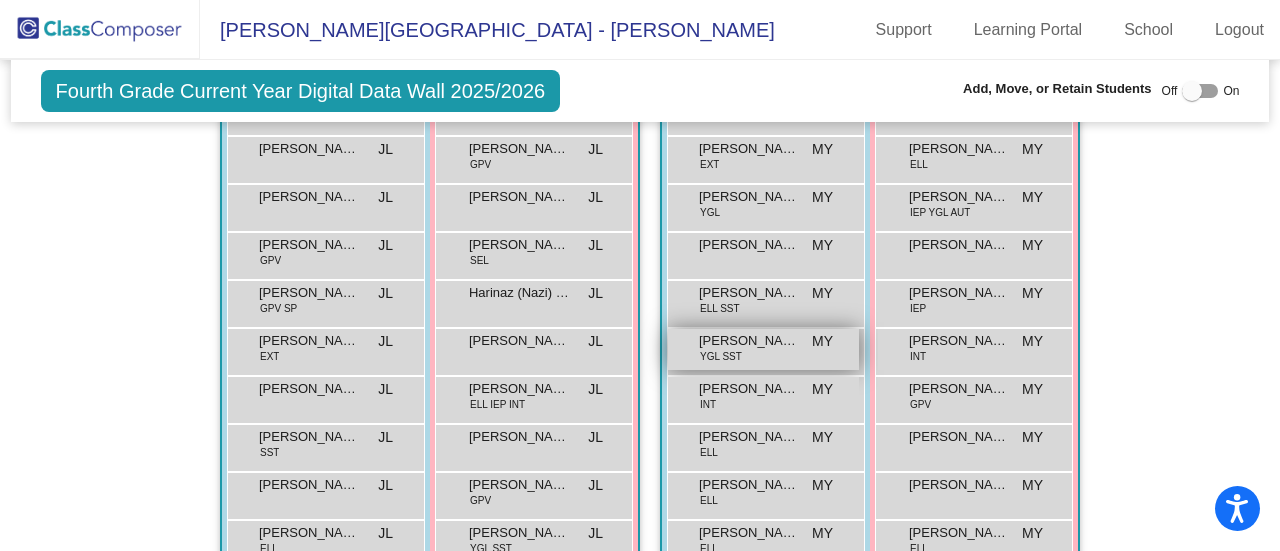 click on "YGL SST" at bounding box center (721, 356) 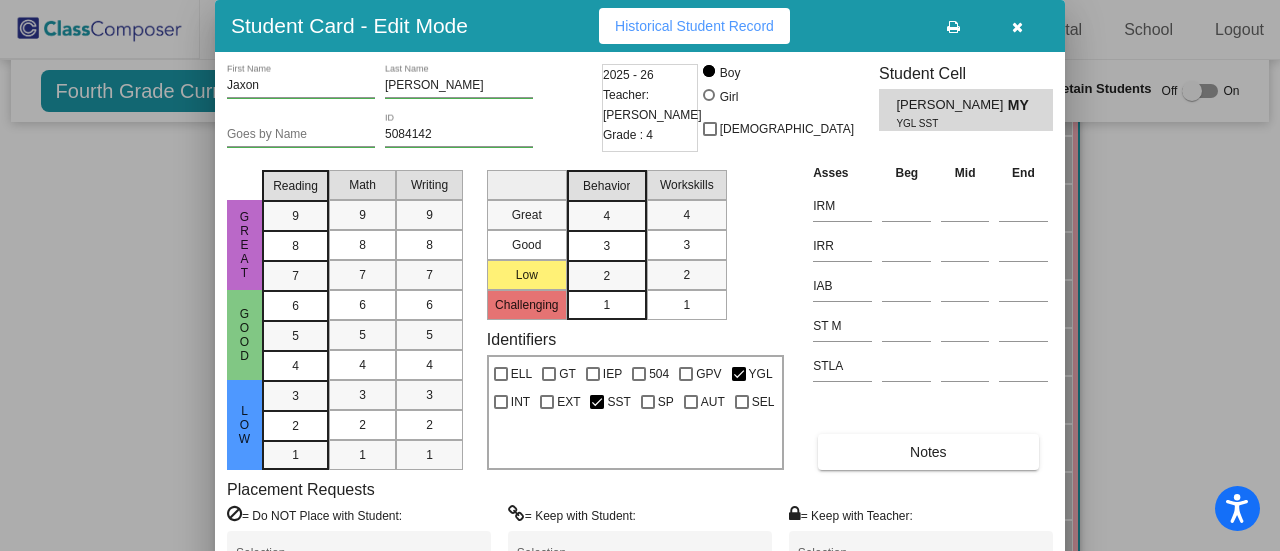 click at bounding box center [1017, 26] 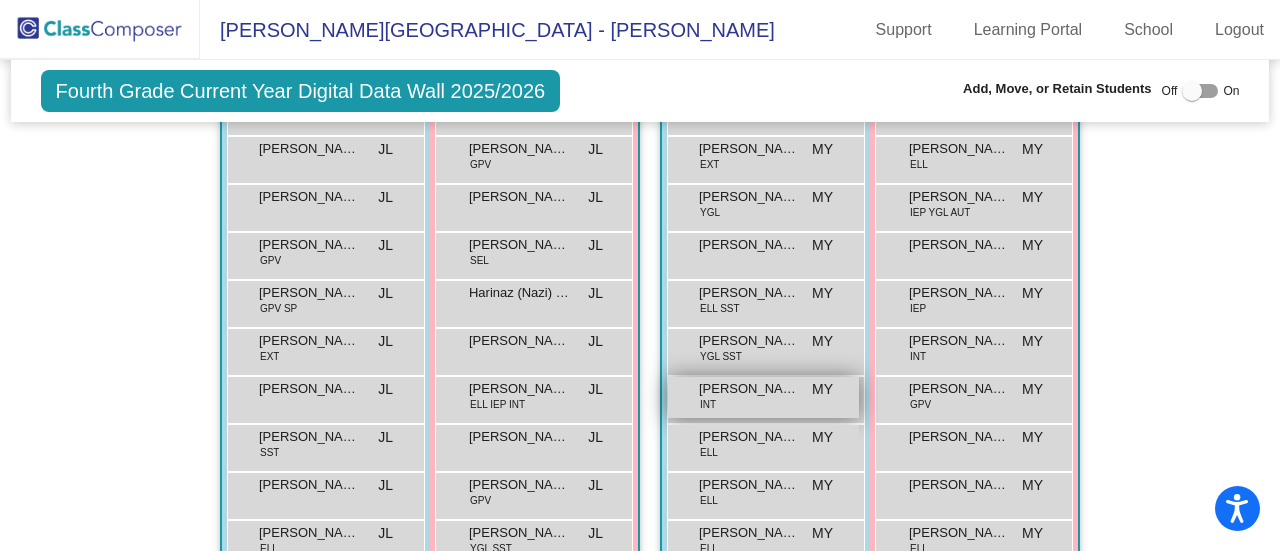click on "[PERSON_NAME] INT MY lock do_not_disturb_alt" at bounding box center (763, 397) 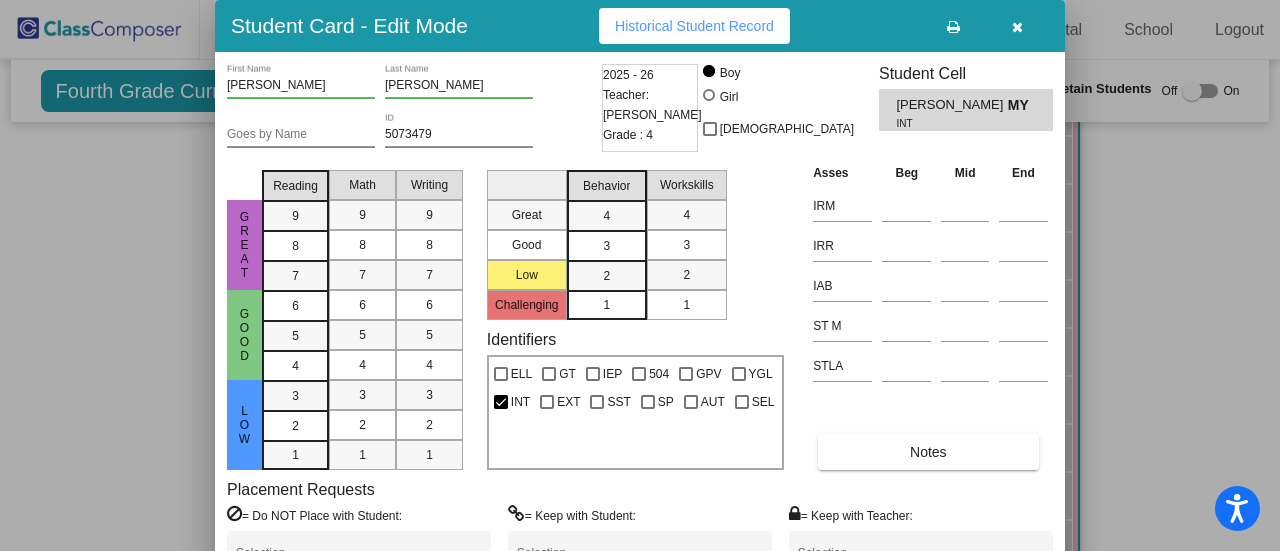 click at bounding box center [1017, 26] 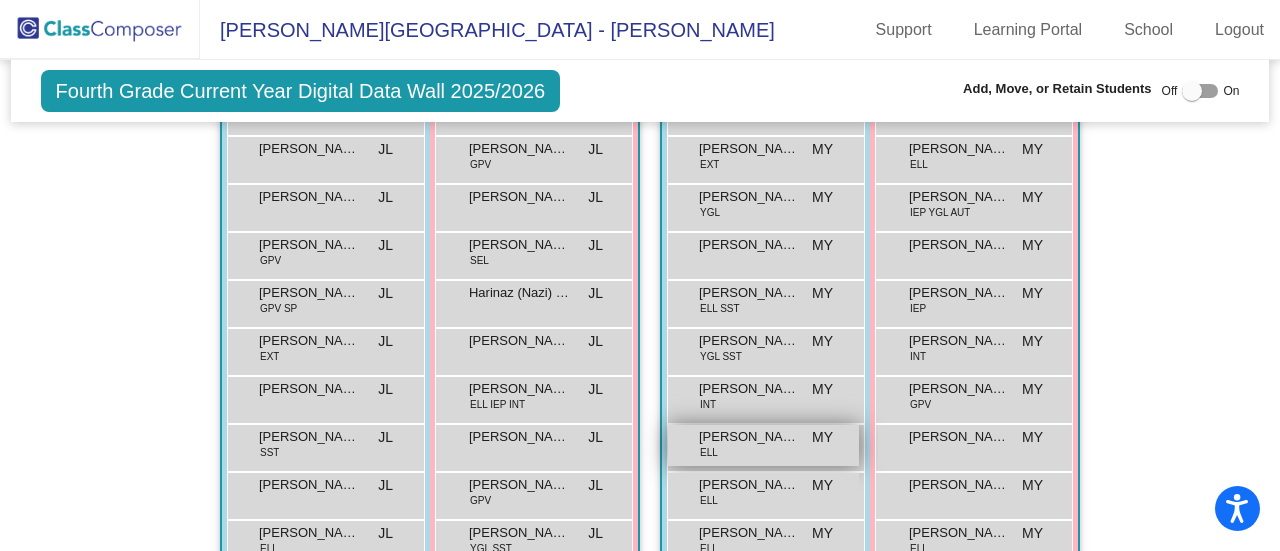 click on "[PERSON_NAME] ELL MY lock do_not_disturb_alt" at bounding box center (763, 445) 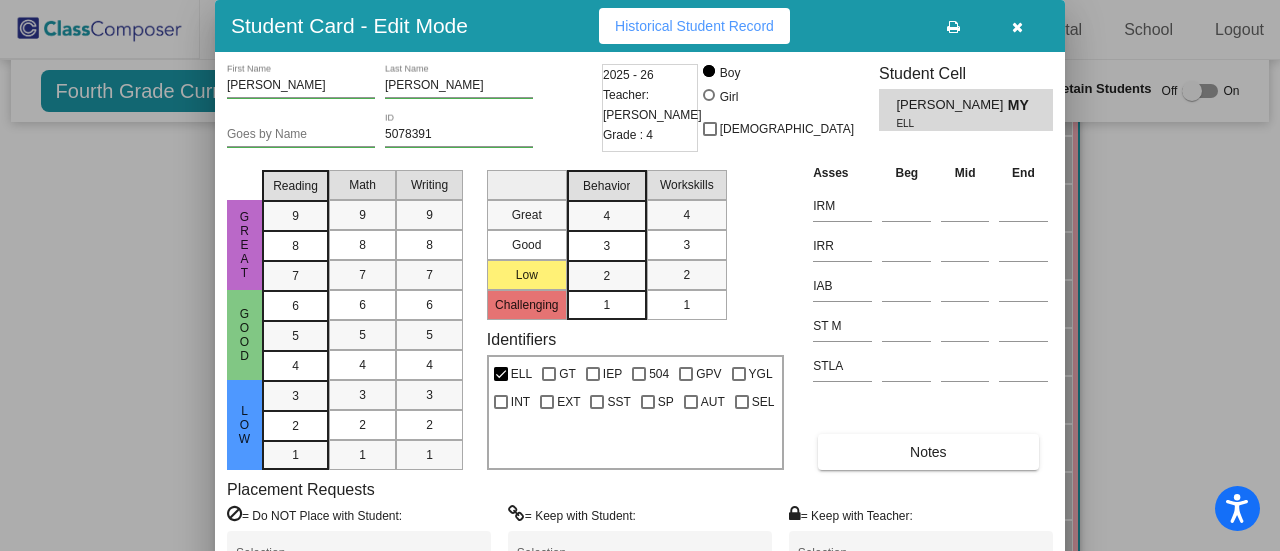 click at bounding box center [1017, 26] 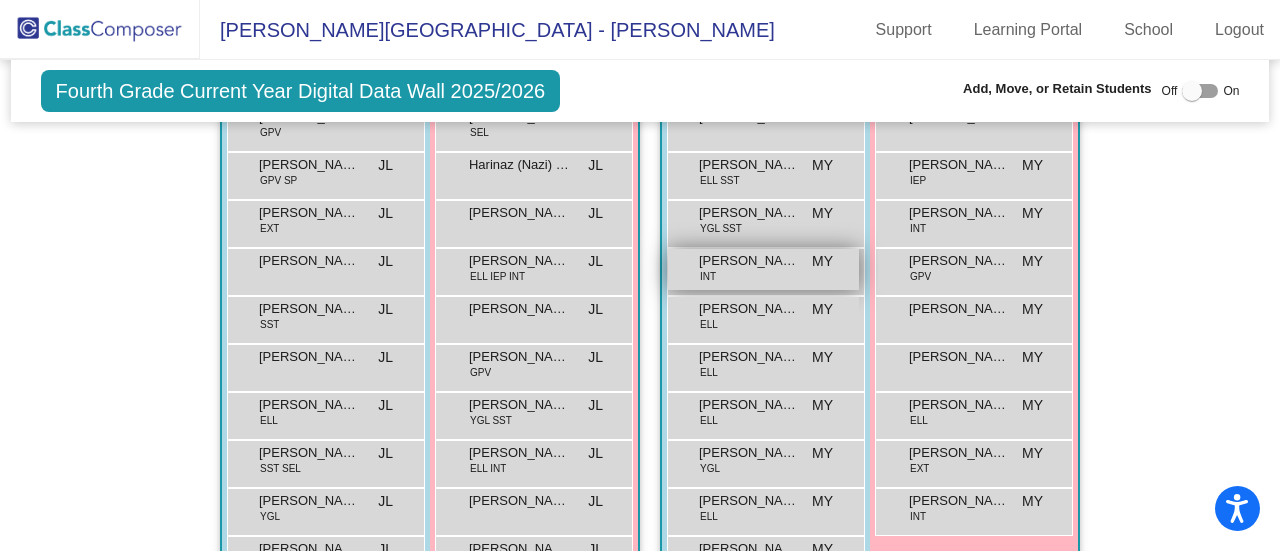 scroll, scrollTop: 588, scrollLeft: 0, axis: vertical 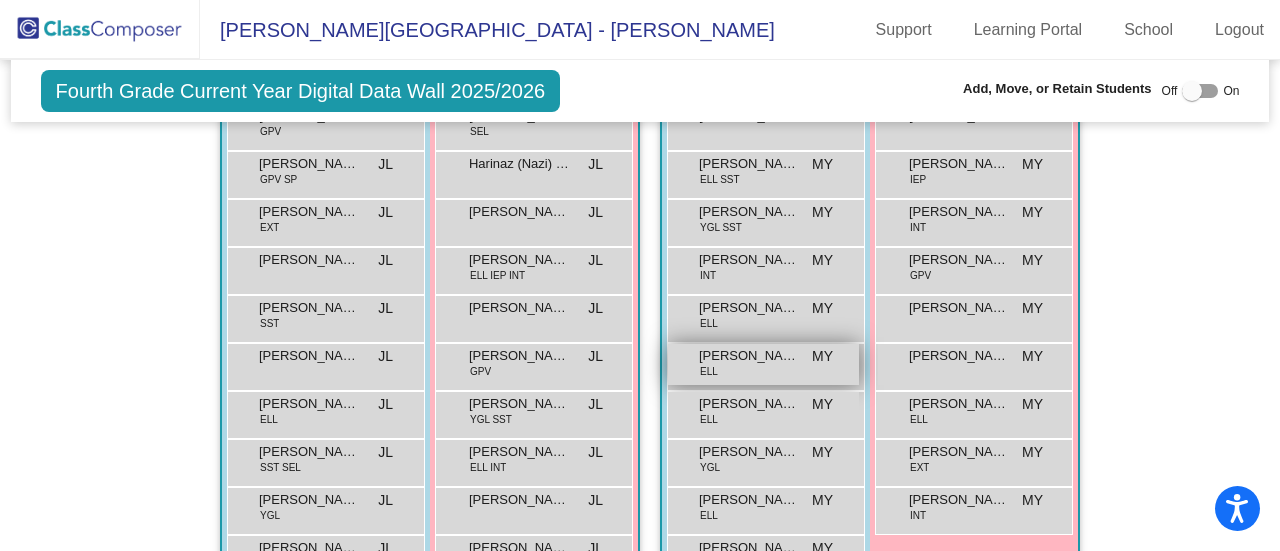 click on "[PERSON_NAME]" at bounding box center (749, 356) 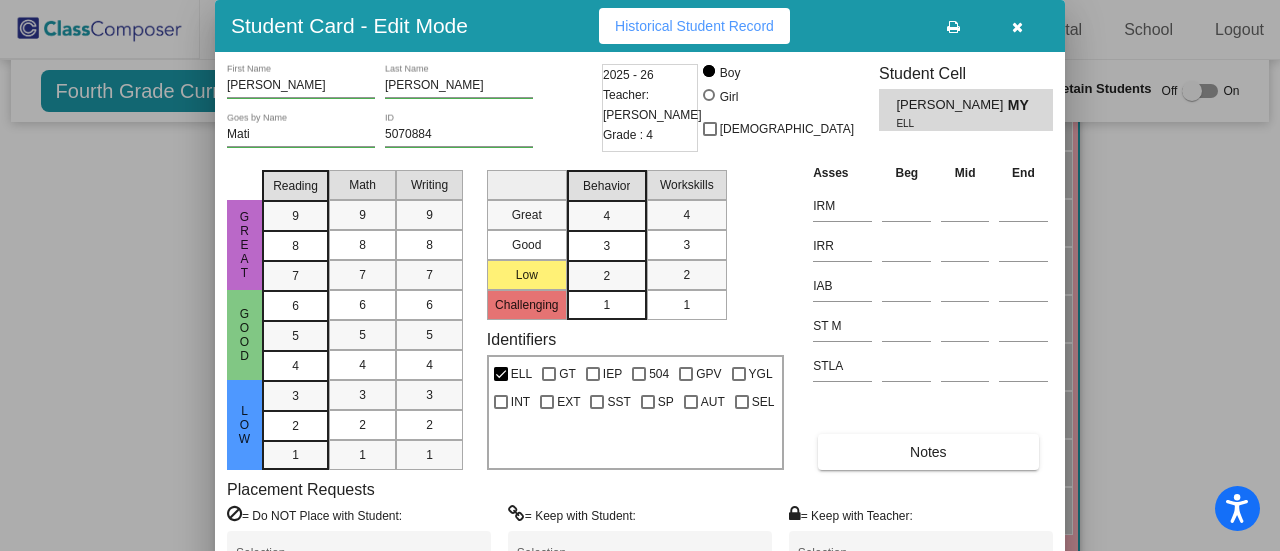 click at bounding box center (1017, 27) 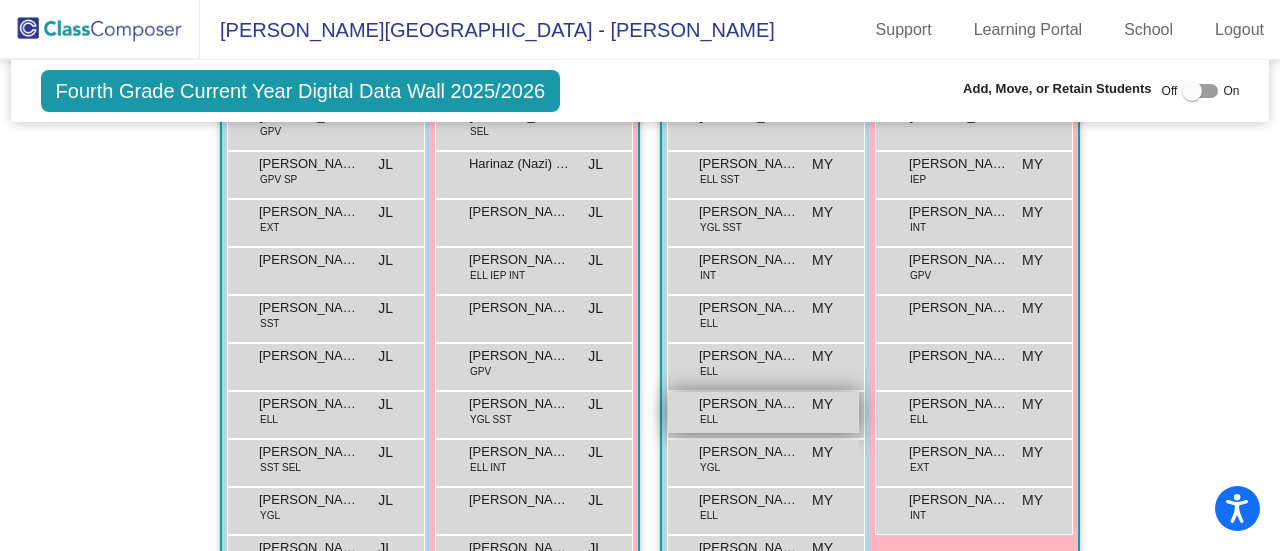 click on "[PERSON_NAME] MY lock do_not_disturb_alt" at bounding box center (763, 412) 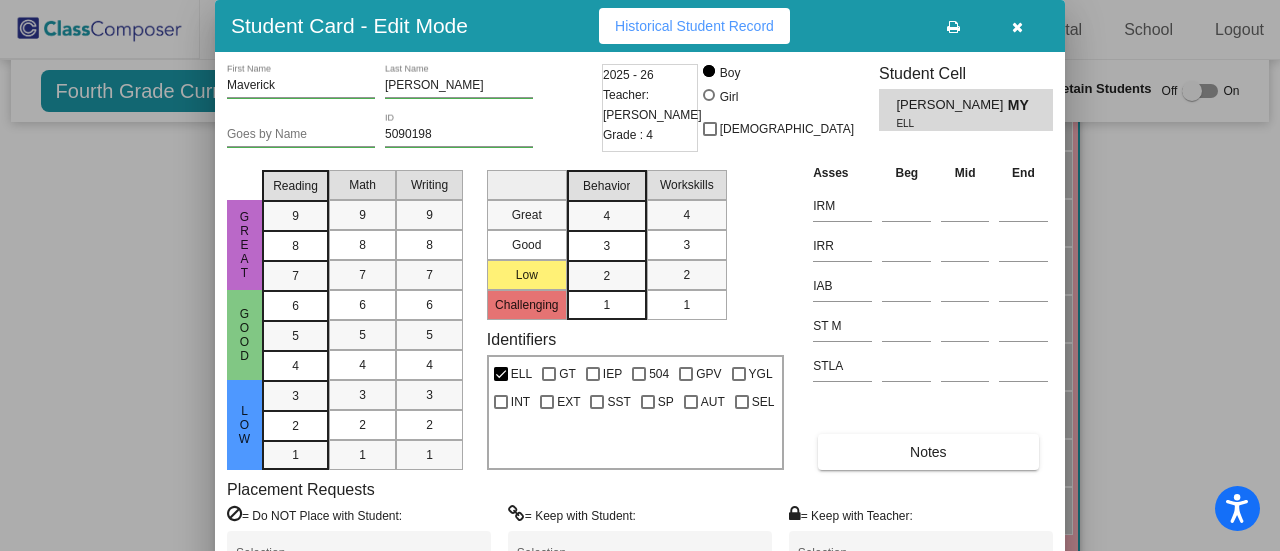 click at bounding box center (1017, 27) 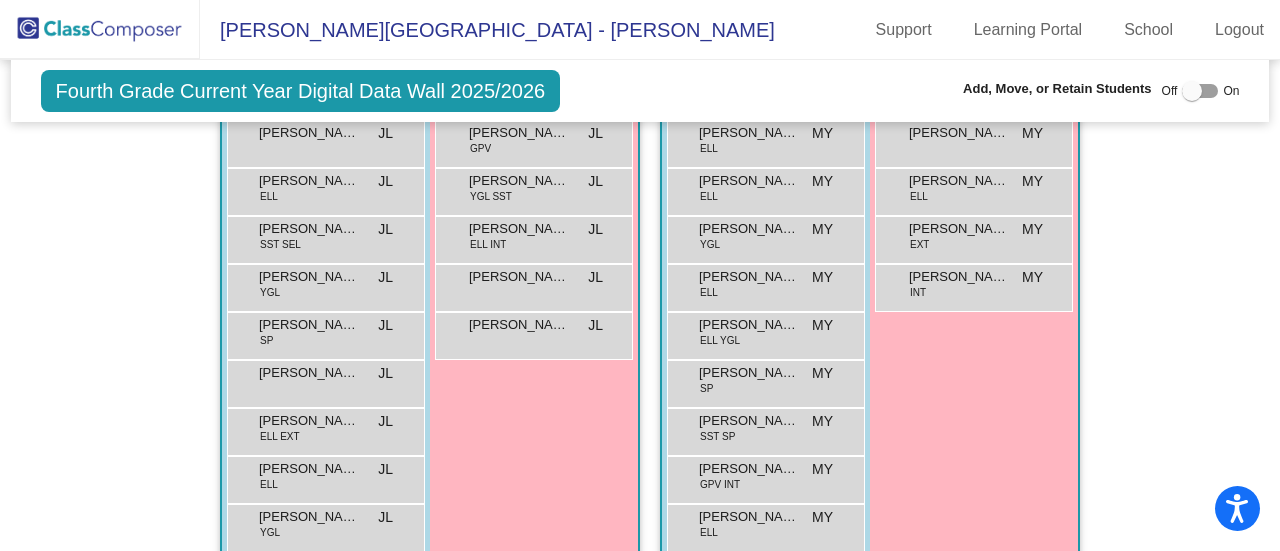 scroll, scrollTop: 812, scrollLeft: 0, axis: vertical 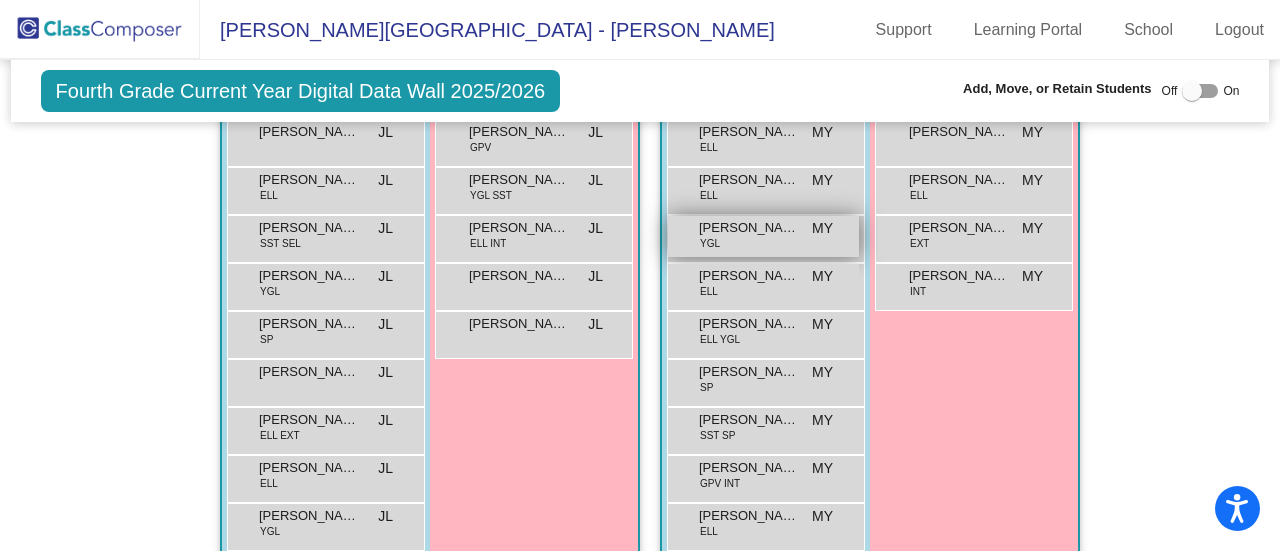 click on "[PERSON_NAME] YGL MY lock do_not_disturb_alt" at bounding box center (763, 236) 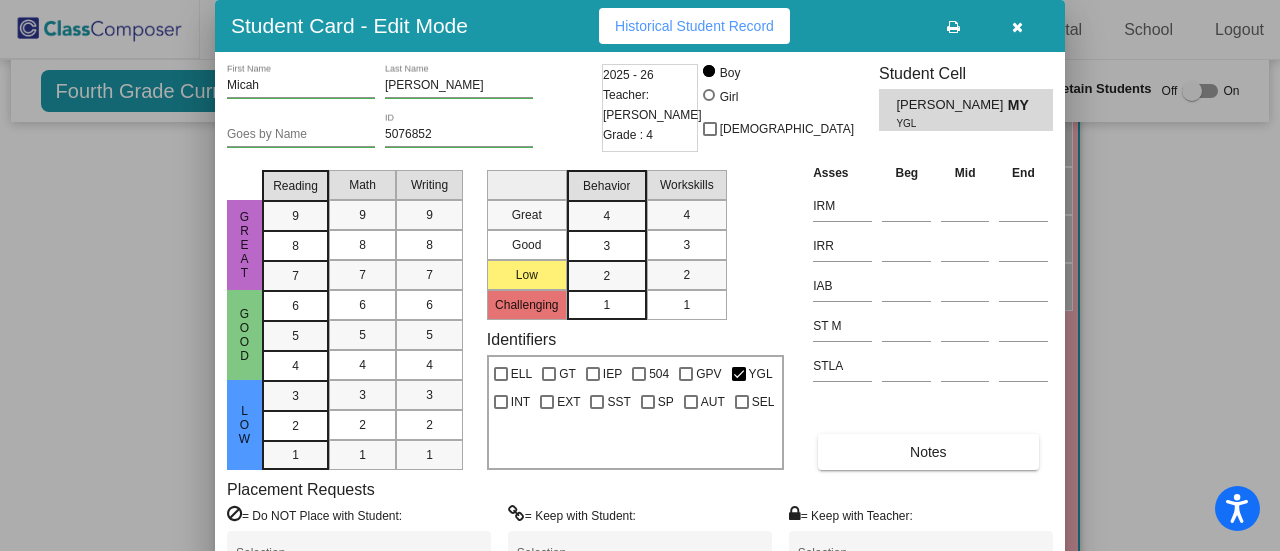 click at bounding box center (1017, 27) 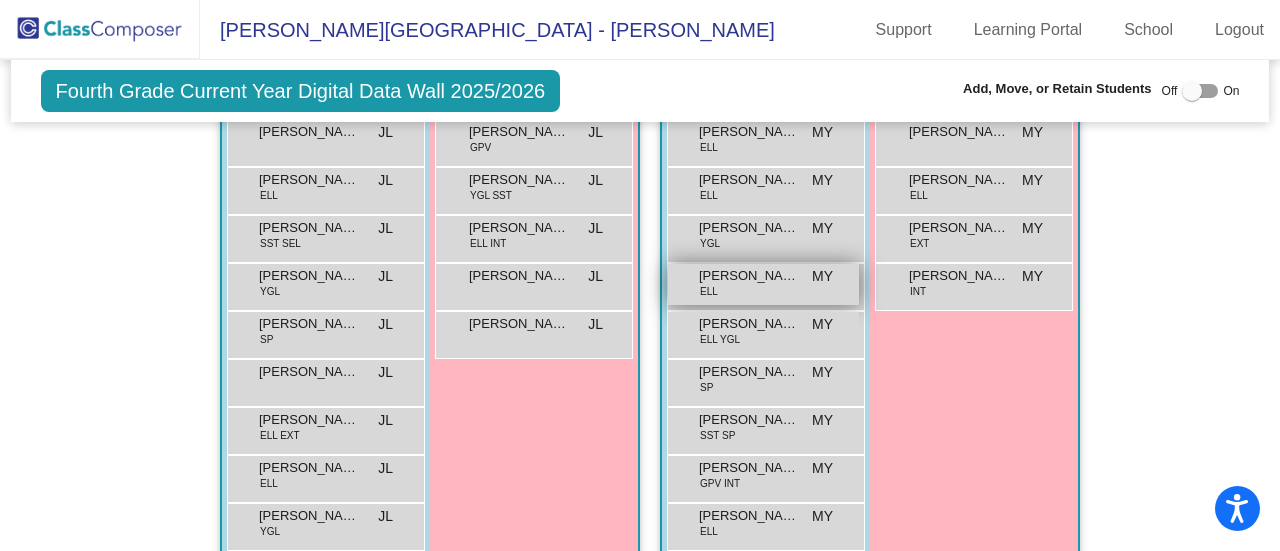 click on "[PERSON_NAME] ELL MY lock do_not_disturb_alt" at bounding box center (763, 284) 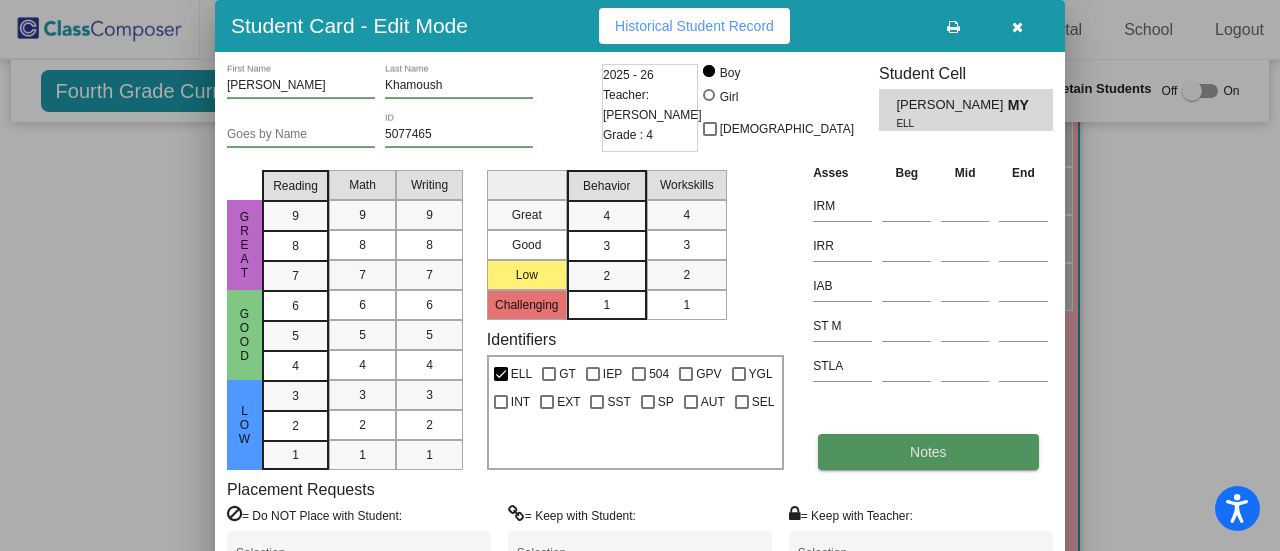 click on "Notes" at bounding box center (928, 452) 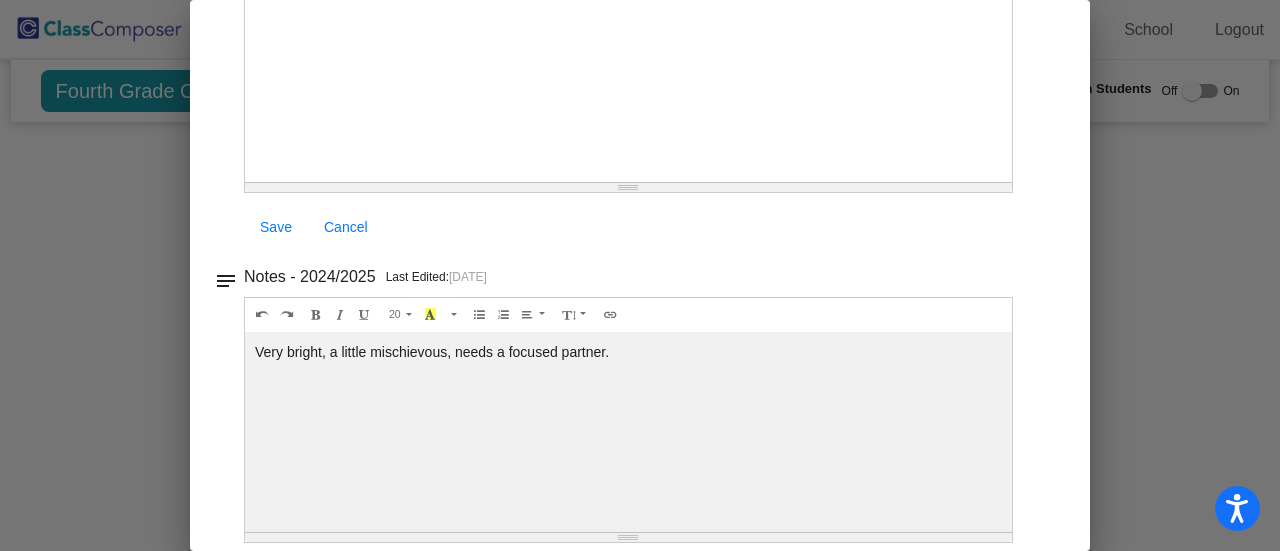 scroll, scrollTop: 0, scrollLeft: 0, axis: both 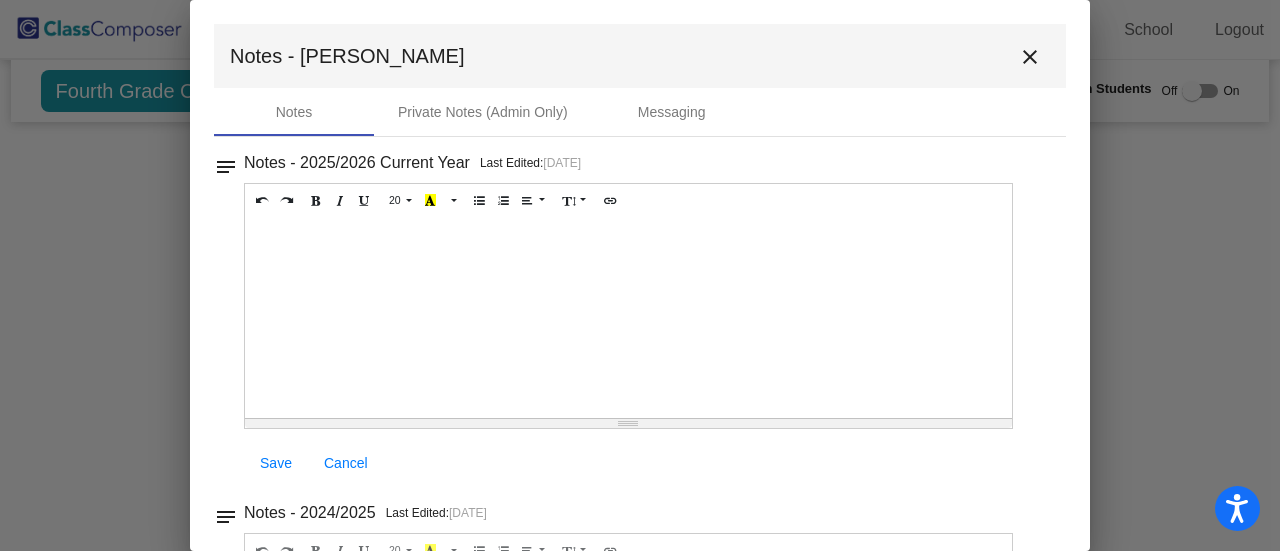 click on "close" at bounding box center (1030, 57) 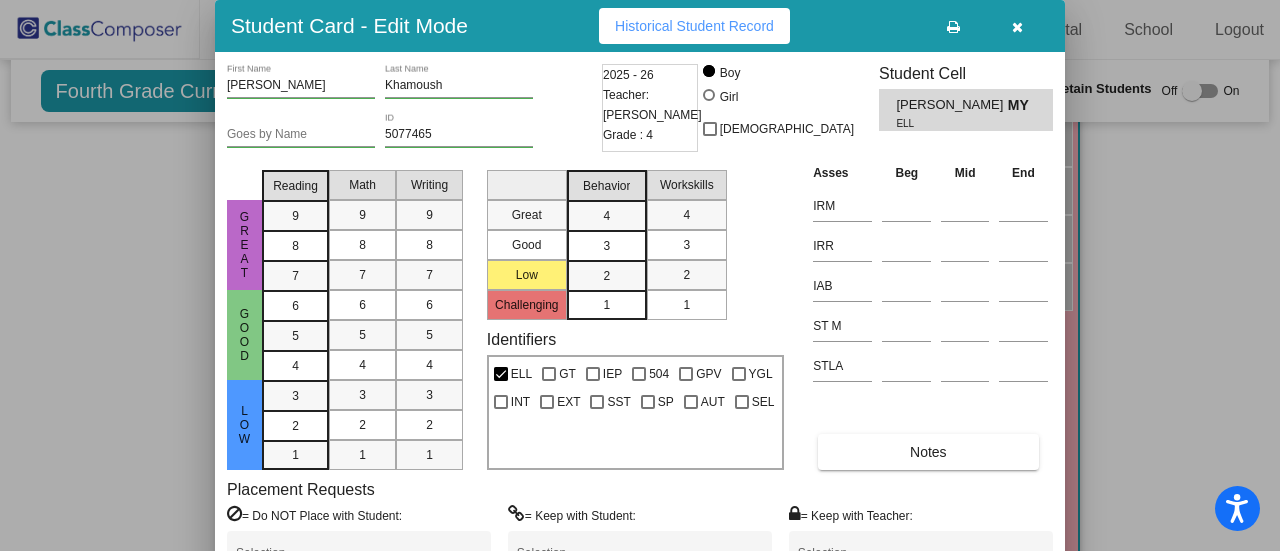 click at bounding box center [1017, 27] 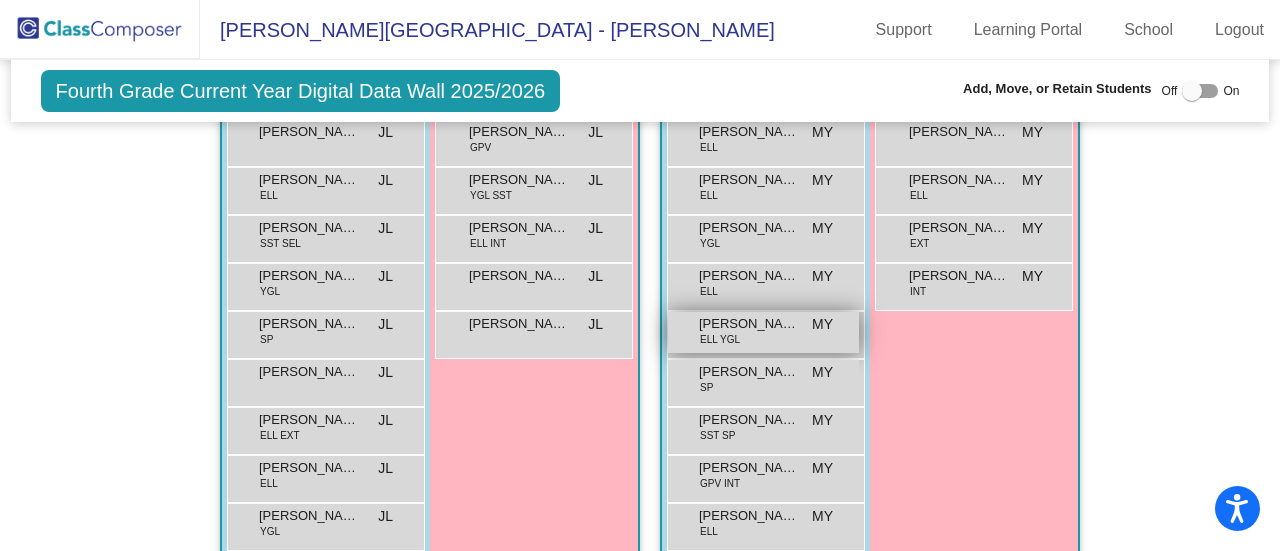 click on "[PERSON_NAME]" at bounding box center (749, 324) 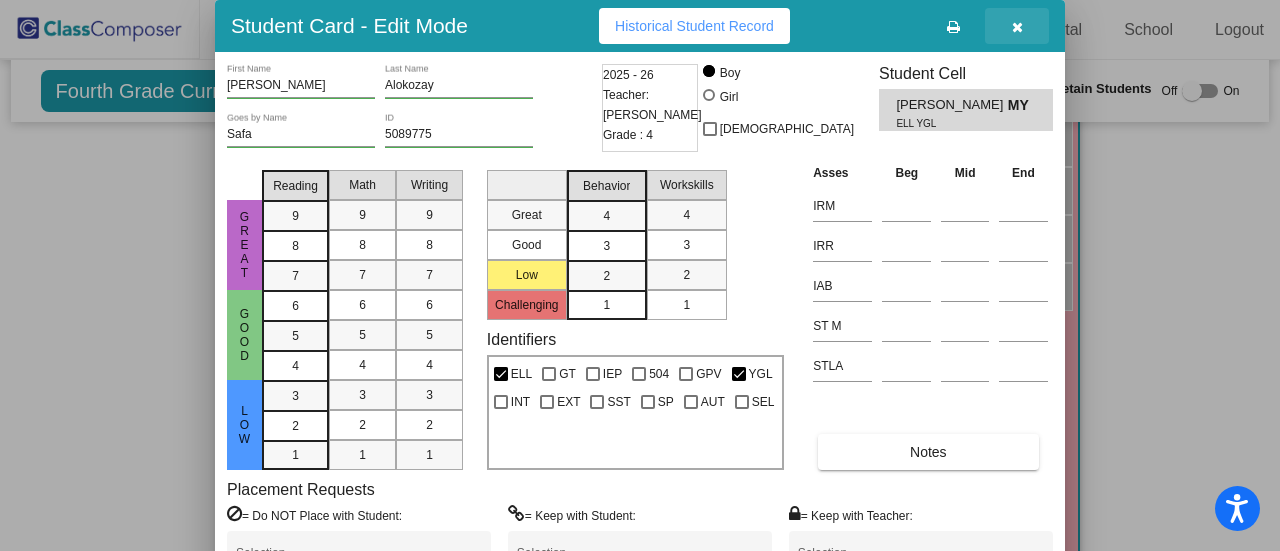 click at bounding box center [1017, 27] 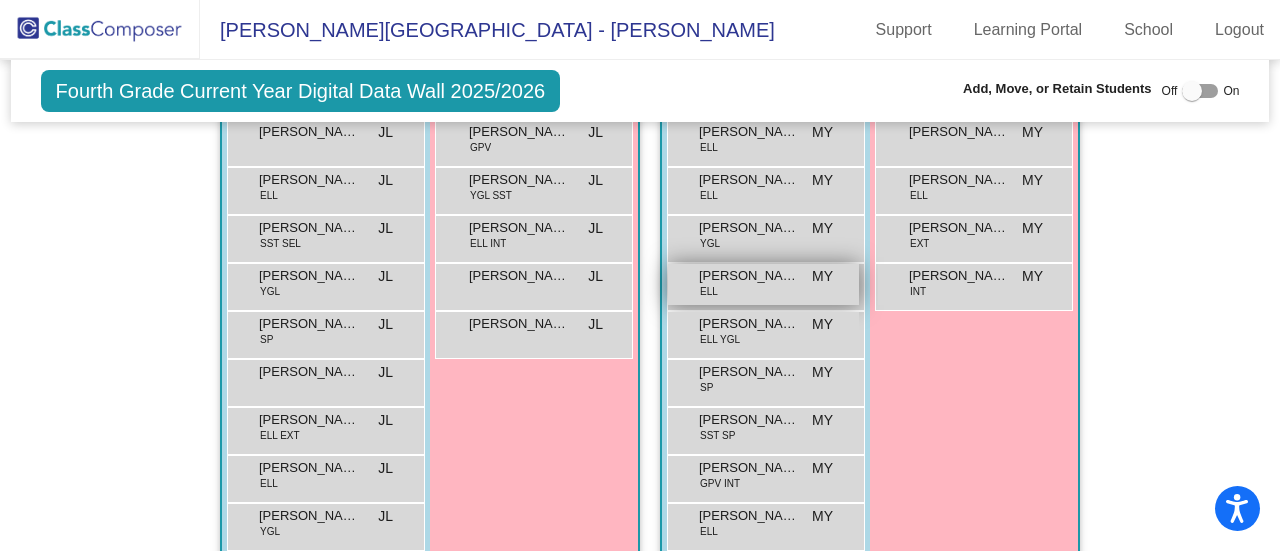 scroll, scrollTop: 886, scrollLeft: 0, axis: vertical 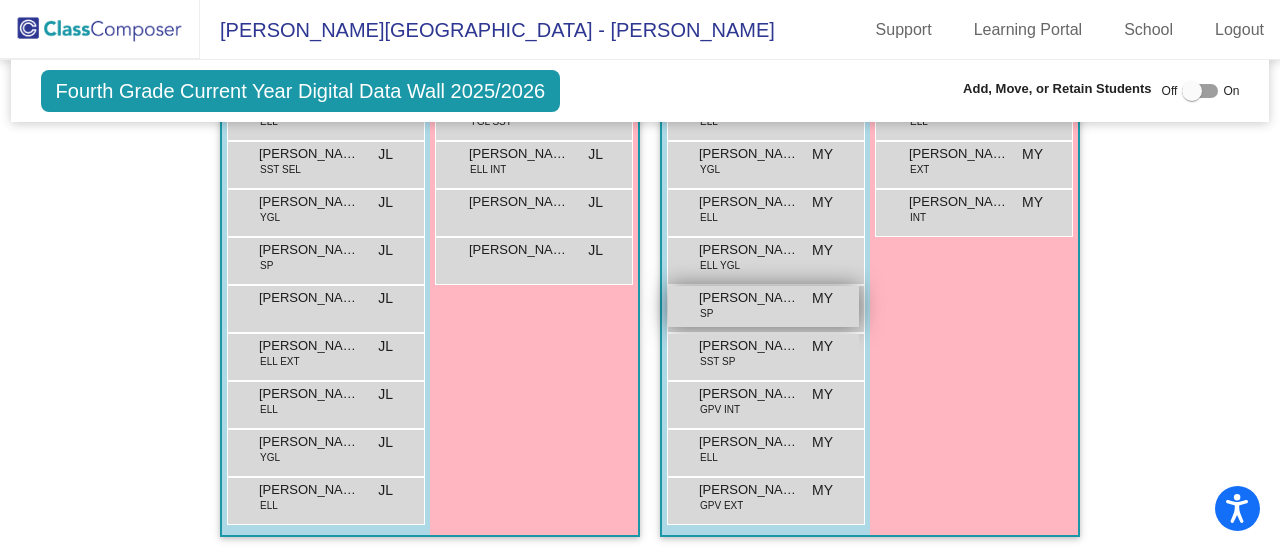 click on "[PERSON_NAME]" at bounding box center (749, 298) 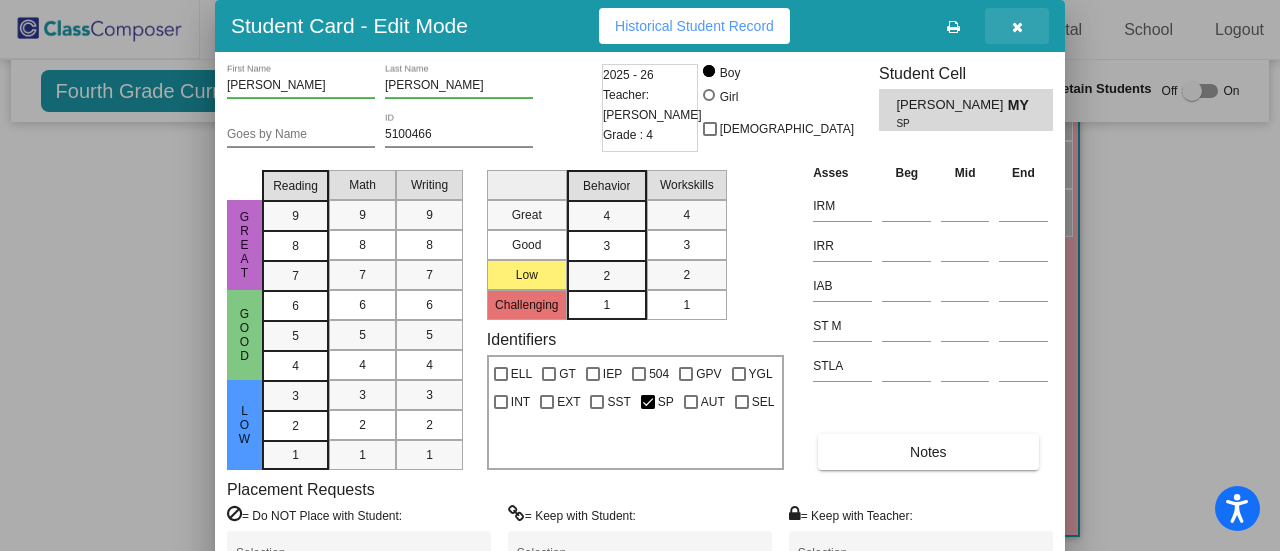 click at bounding box center (1017, 27) 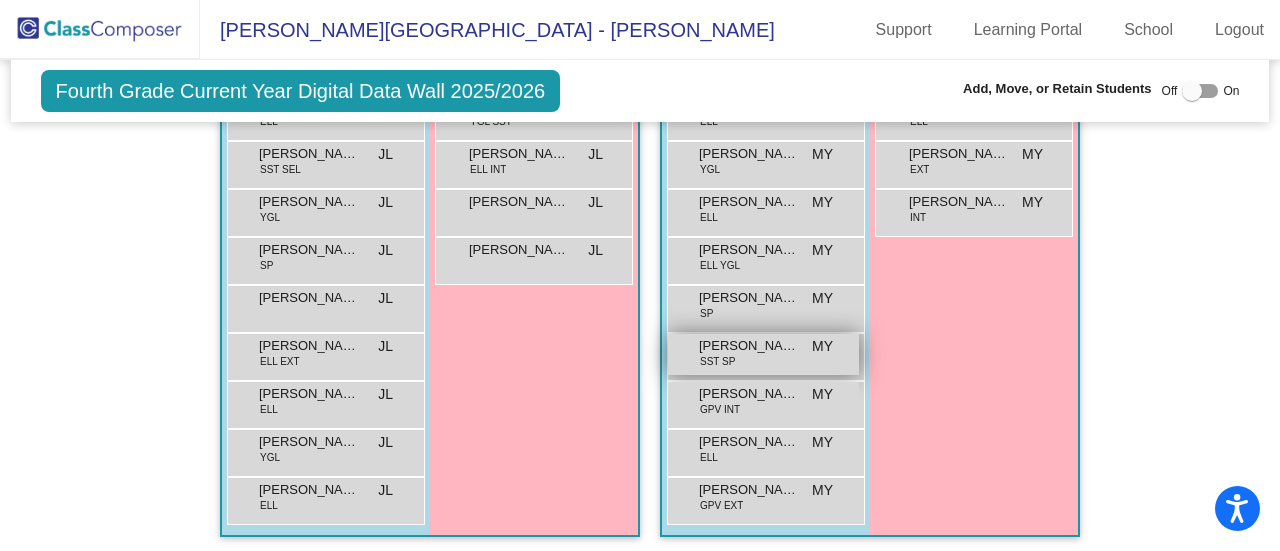 click on "[PERSON_NAME]" at bounding box center (749, 346) 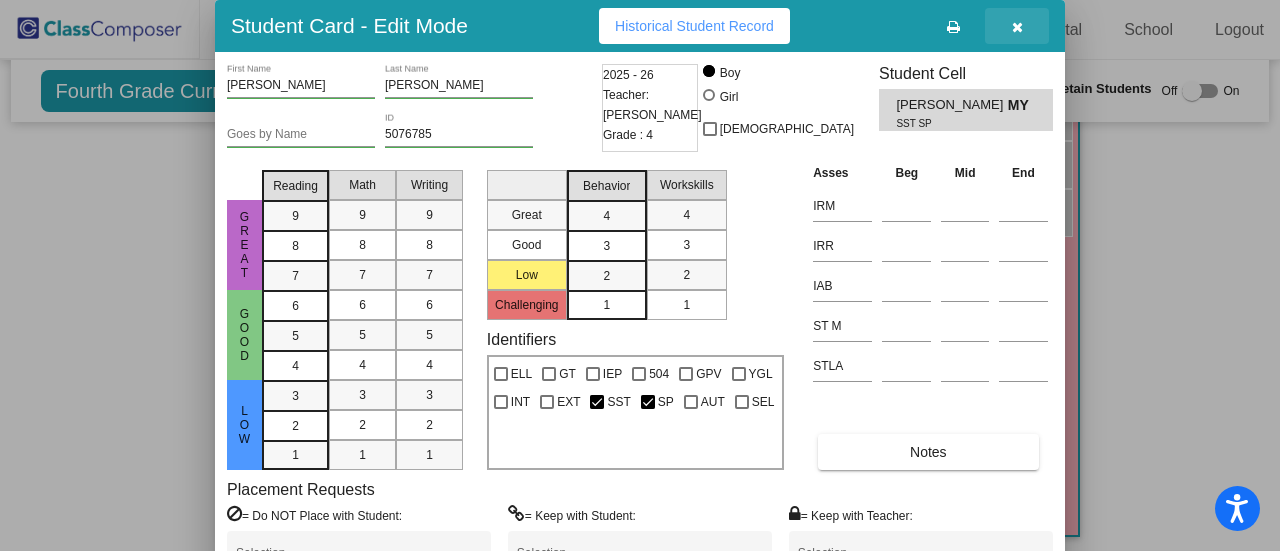 click at bounding box center (1017, 26) 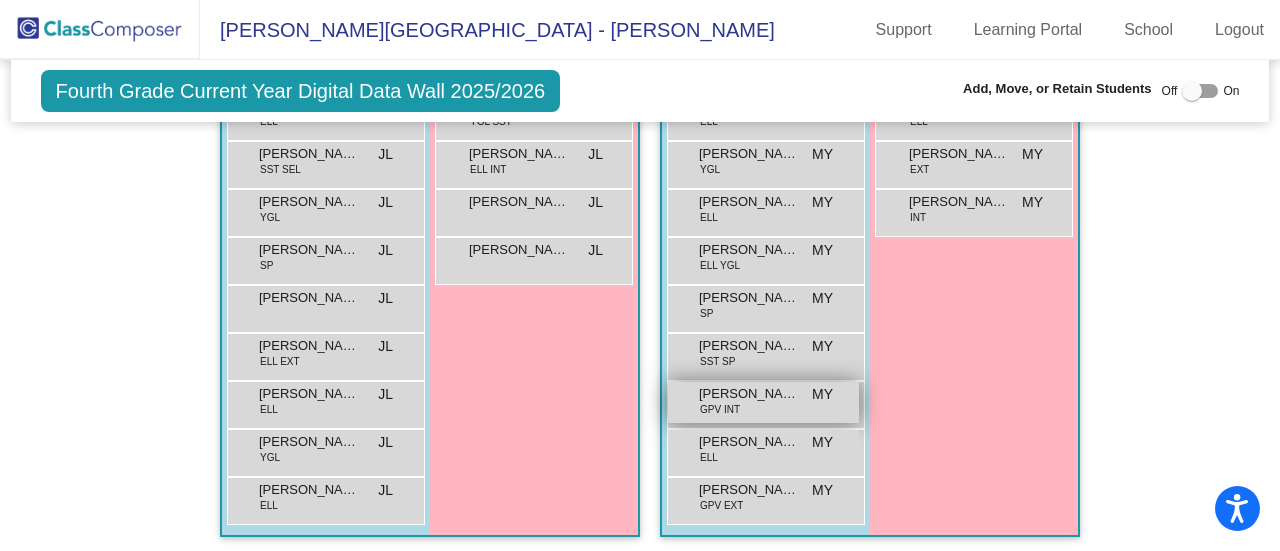 click on "GPV INT" at bounding box center (720, 409) 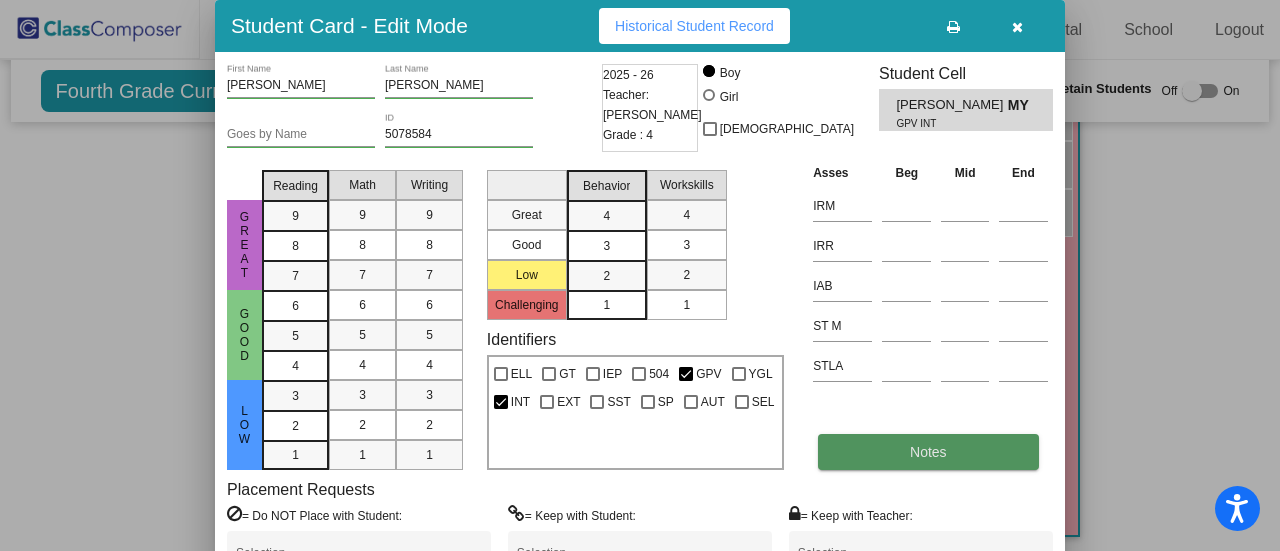 click on "Notes" at bounding box center [928, 452] 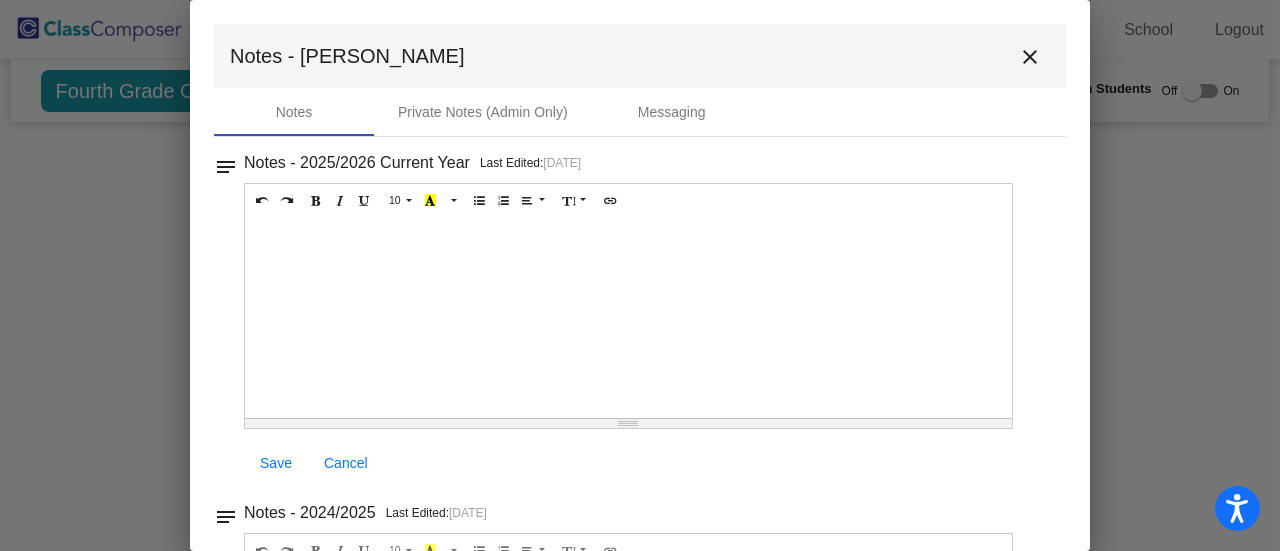 click on "close" at bounding box center [1030, 57] 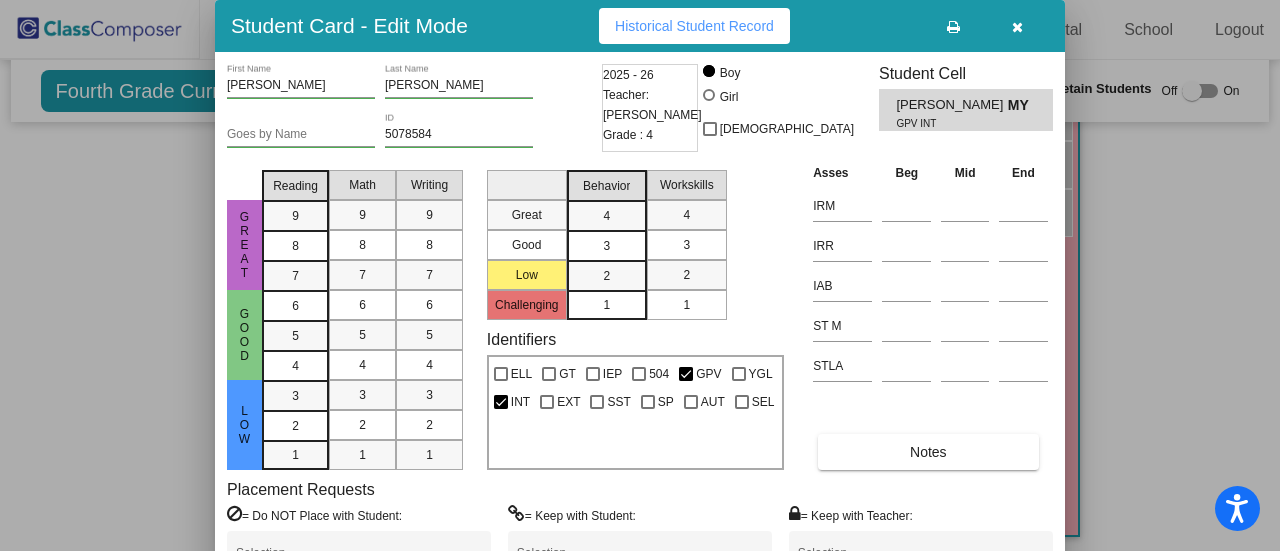 click at bounding box center [1017, 26] 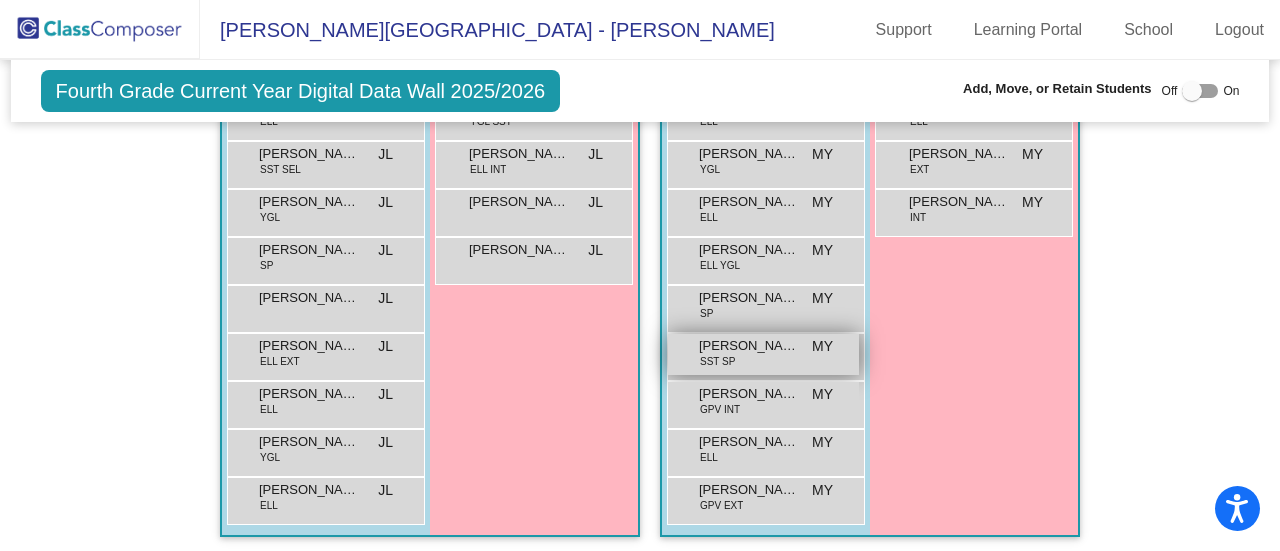 click on "[PERSON_NAME] SST SP MY lock do_not_disturb_alt" at bounding box center [763, 354] 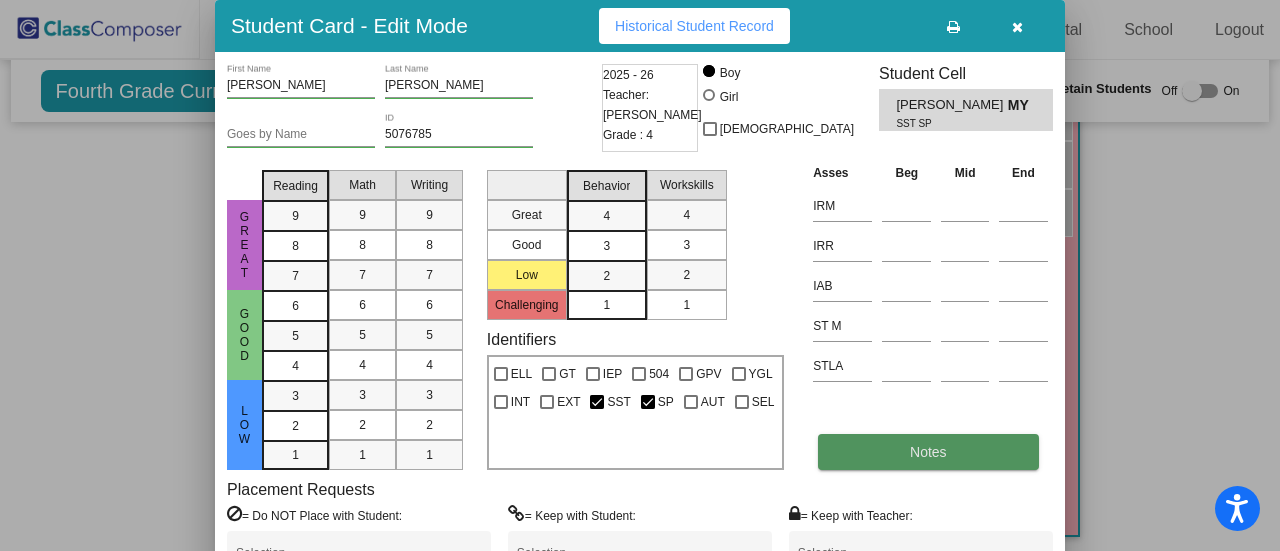 click on "Notes" at bounding box center (928, 452) 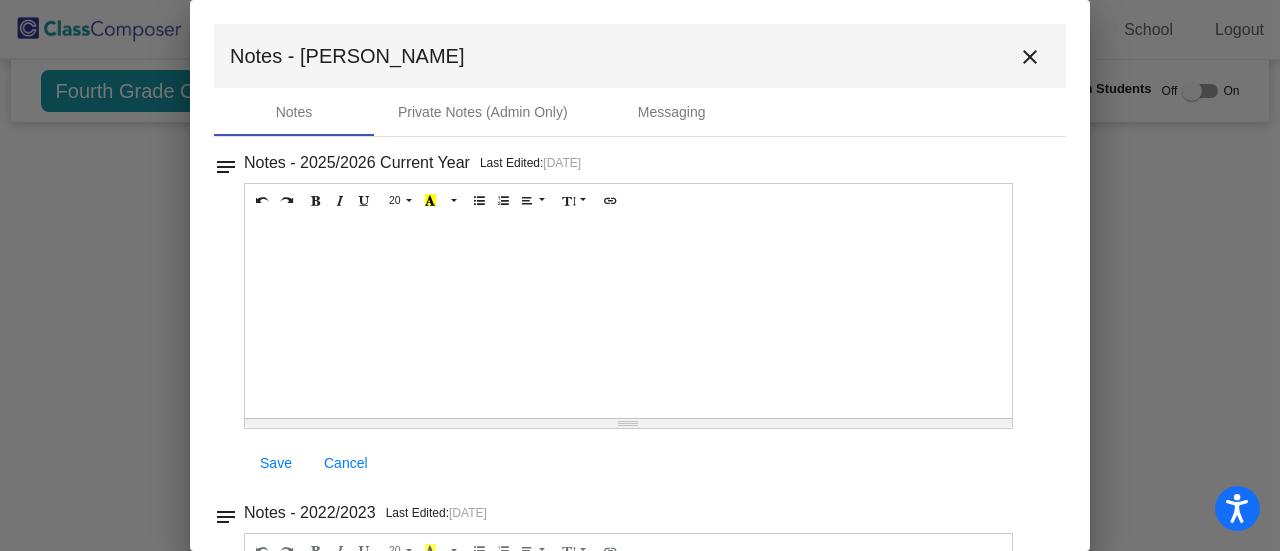 click on "close" at bounding box center [1030, 57] 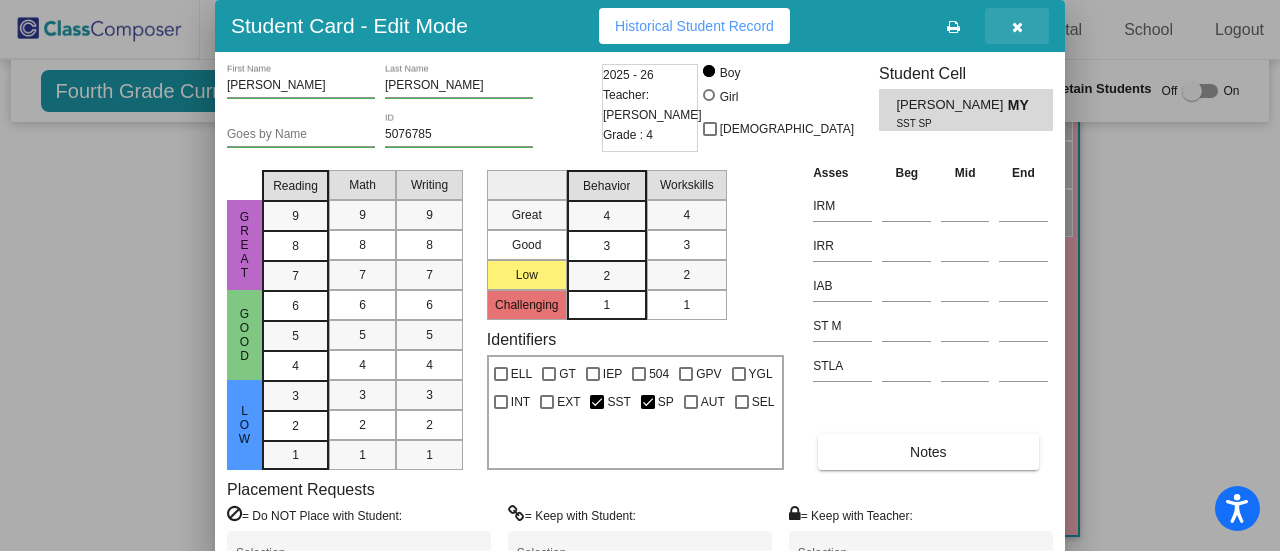 click at bounding box center [1017, 26] 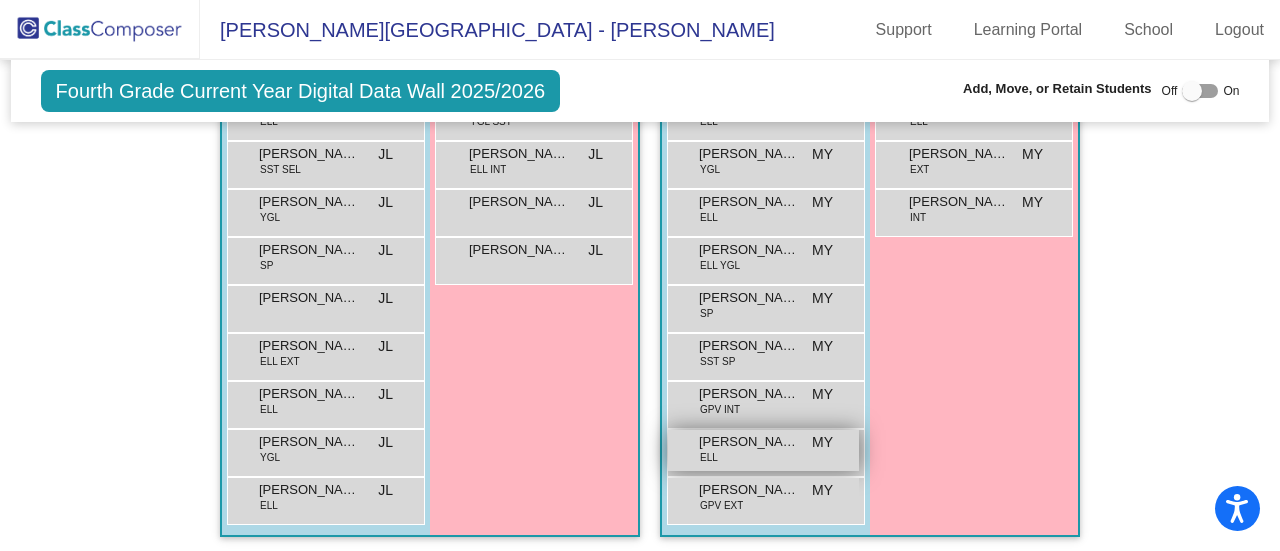 click on "[PERSON_NAME]" at bounding box center (749, 442) 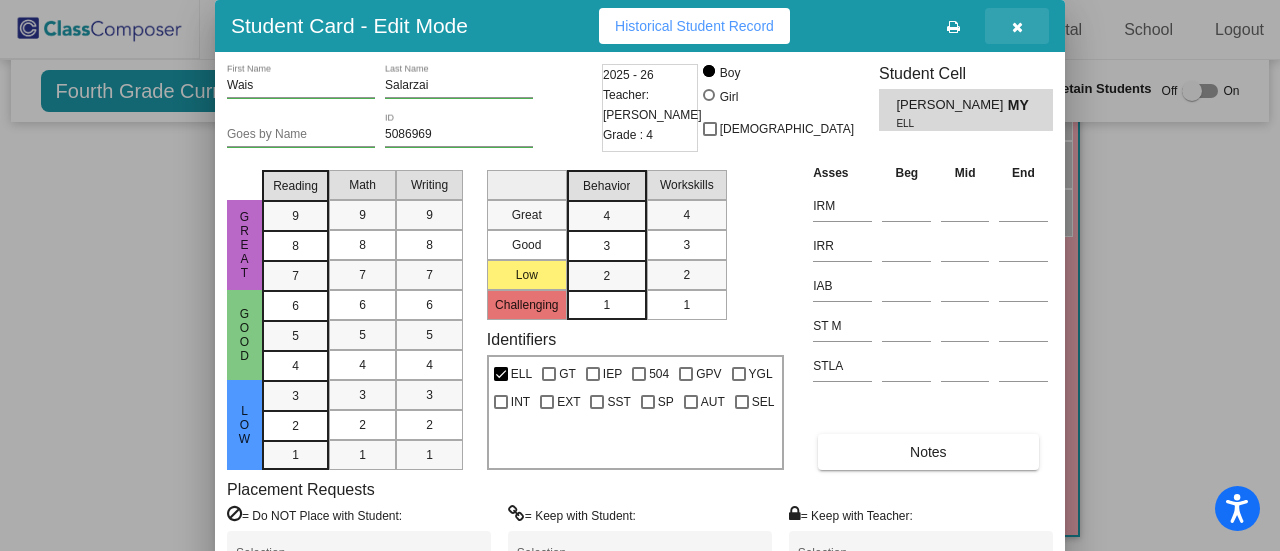 click at bounding box center (1017, 26) 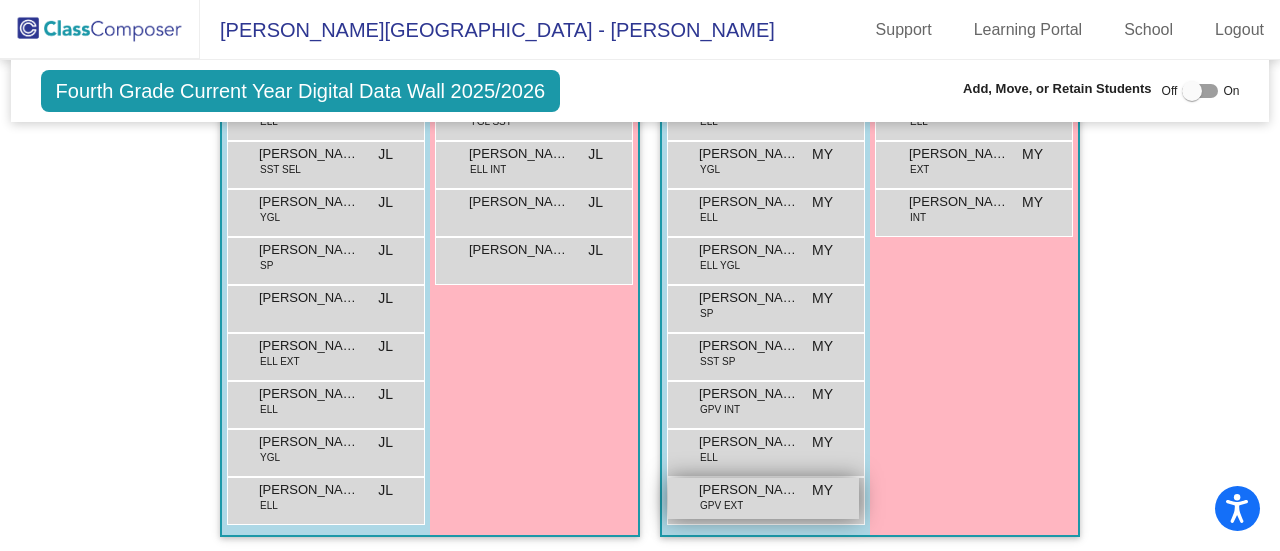 click on "[PERSON_NAME]" at bounding box center (749, 490) 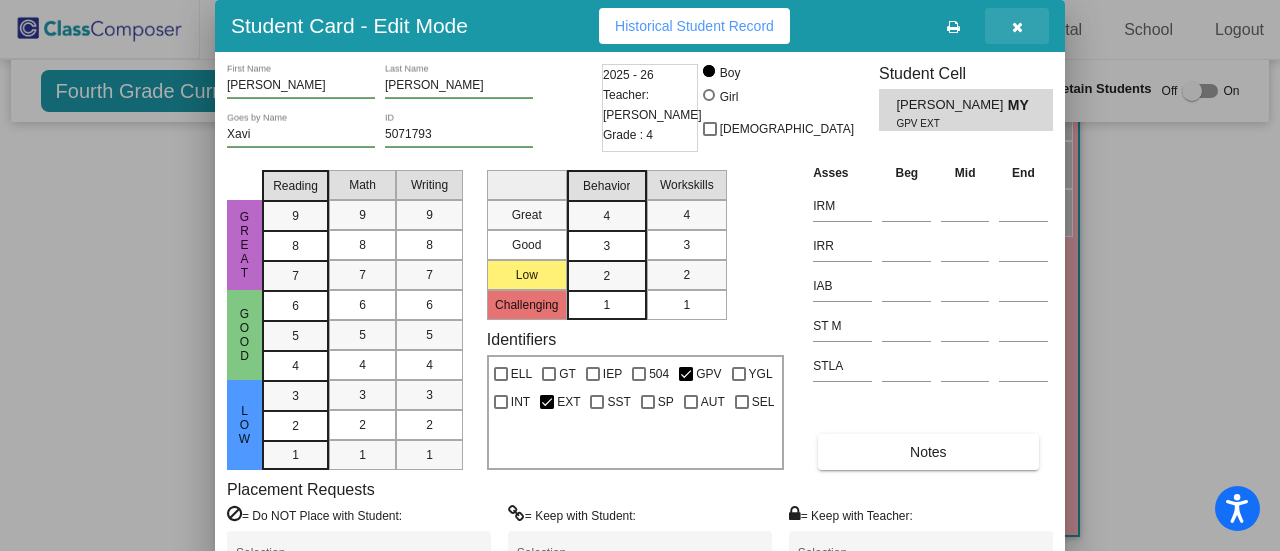 click at bounding box center [1017, 26] 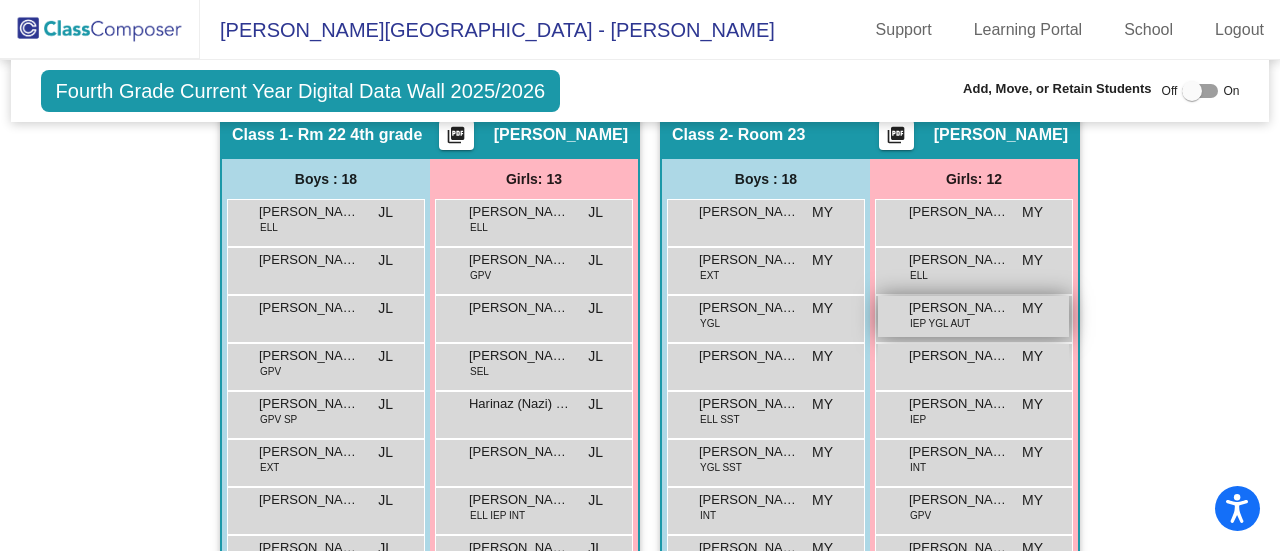 scroll, scrollTop: 340, scrollLeft: 0, axis: vertical 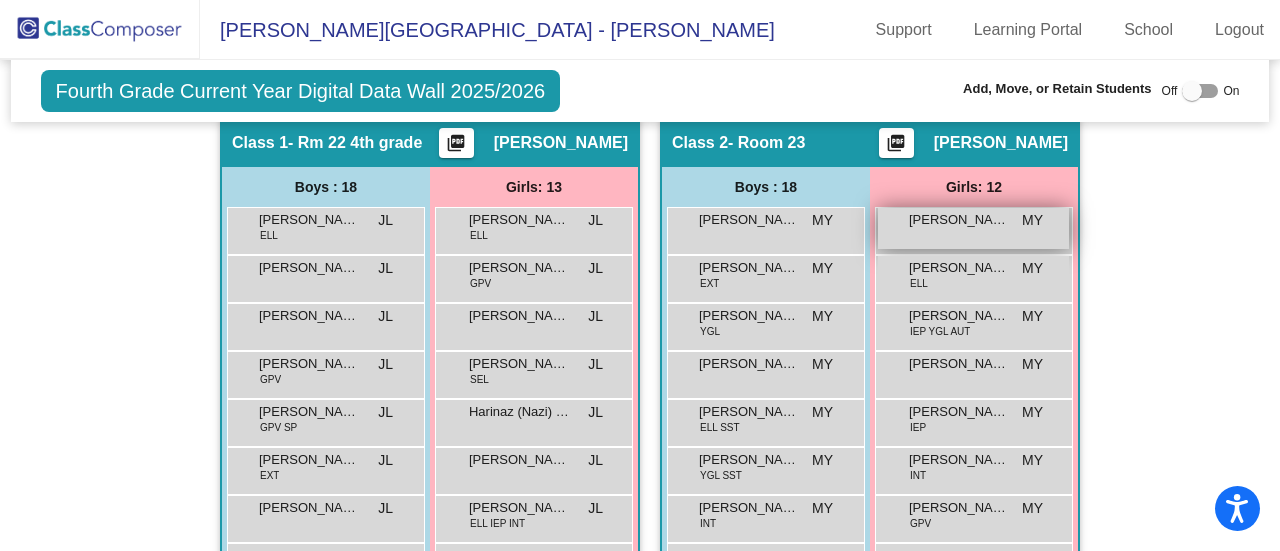 click on "[PERSON_NAME] [PERSON_NAME] MY lock do_not_disturb_alt" at bounding box center (973, 228) 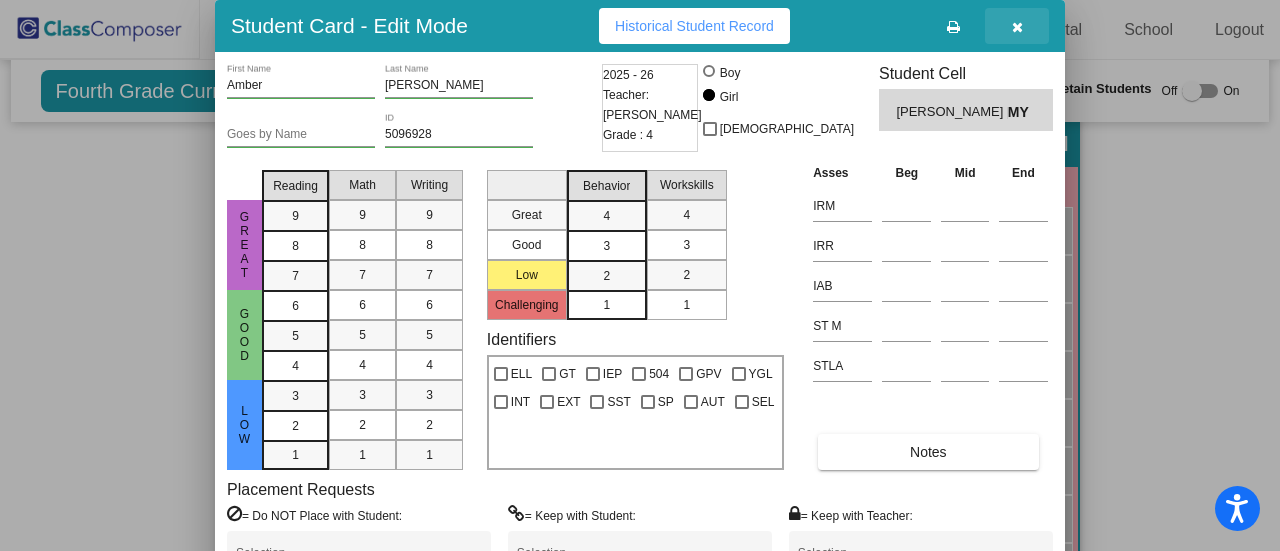 click at bounding box center (1017, 26) 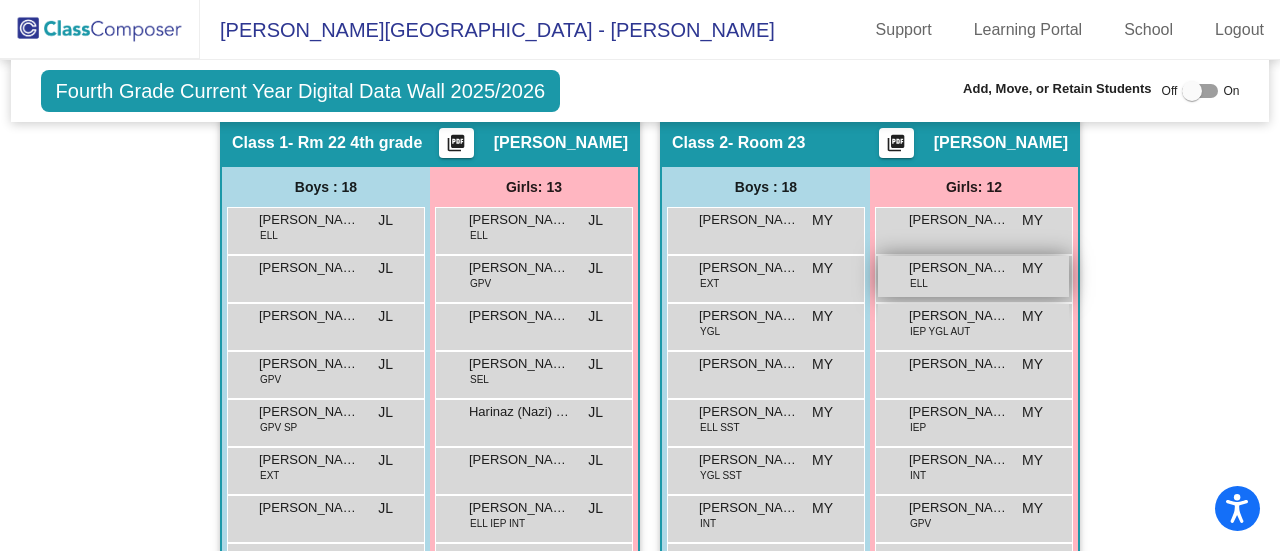click on "[PERSON_NAME] ELL MY lock do_not_disturb_alt" at bounding box center (973, 276) 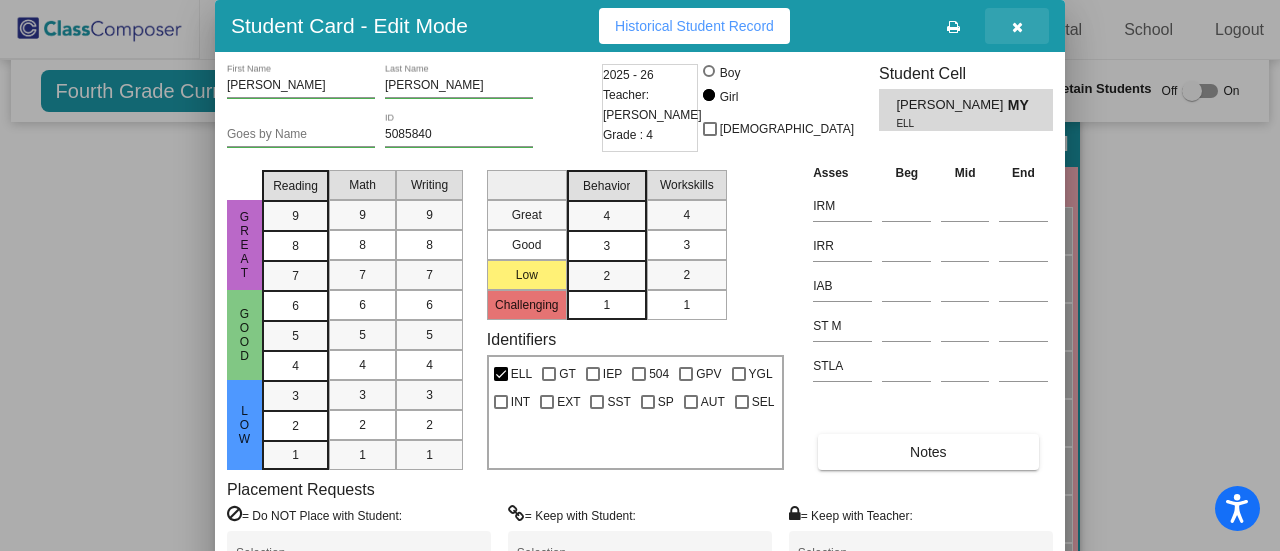 click at bounding box center [1017, 26] 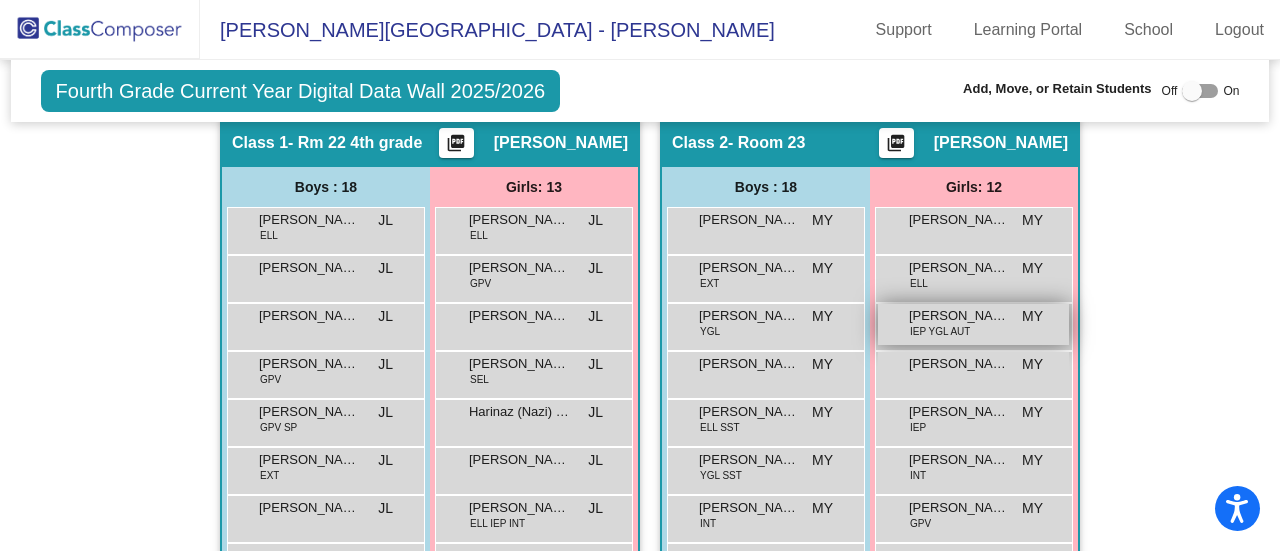 click on "IEP YGL AUT" at bounding box center [940, 331] 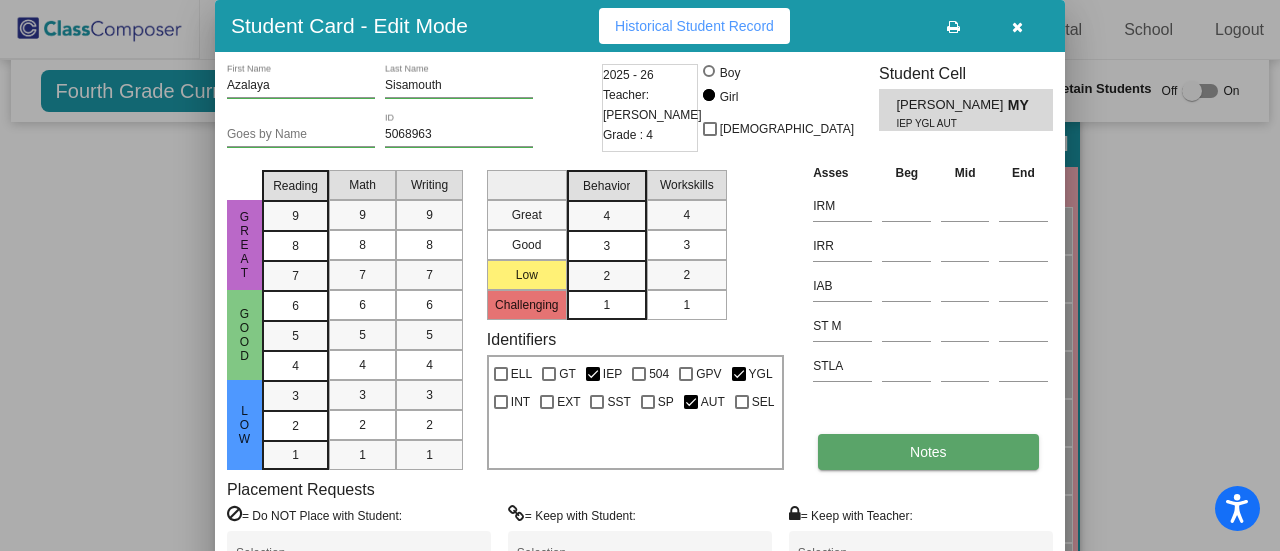 click on "Notes" at bounding box center [928, 452] 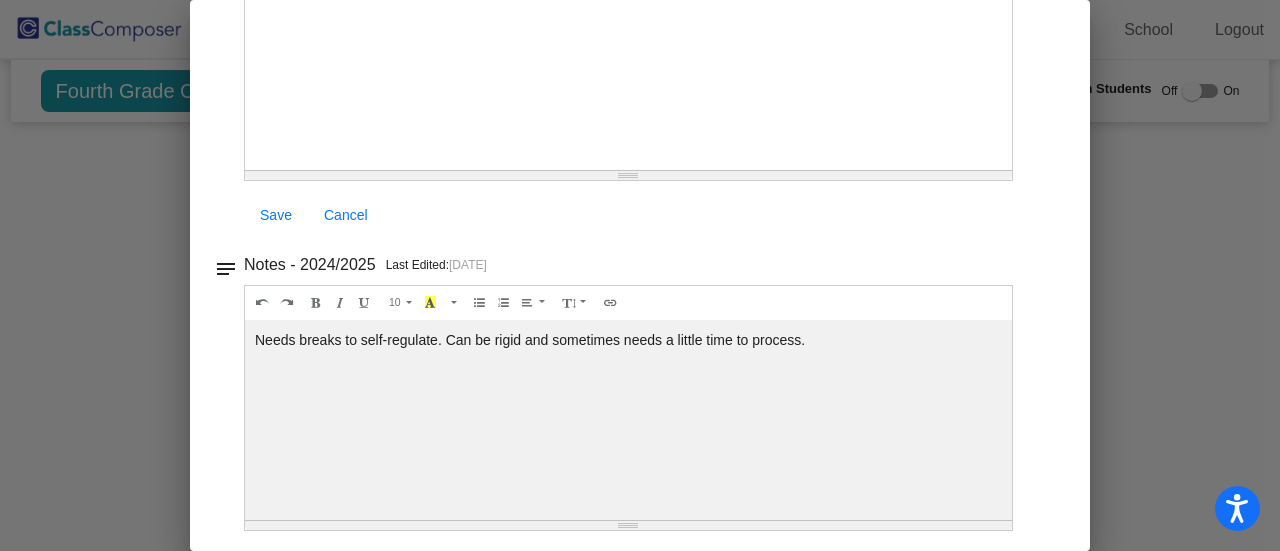 scroll, scrollTop: 0, scrollLeft: 0, axis: both 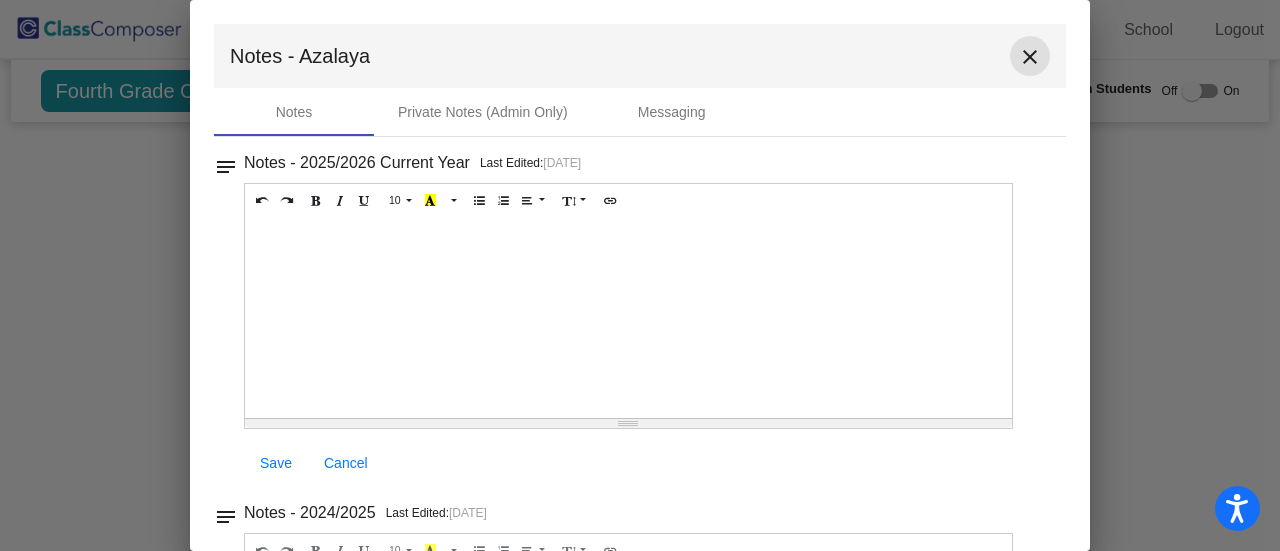 click on "close" at bounding box center [1030, 57] 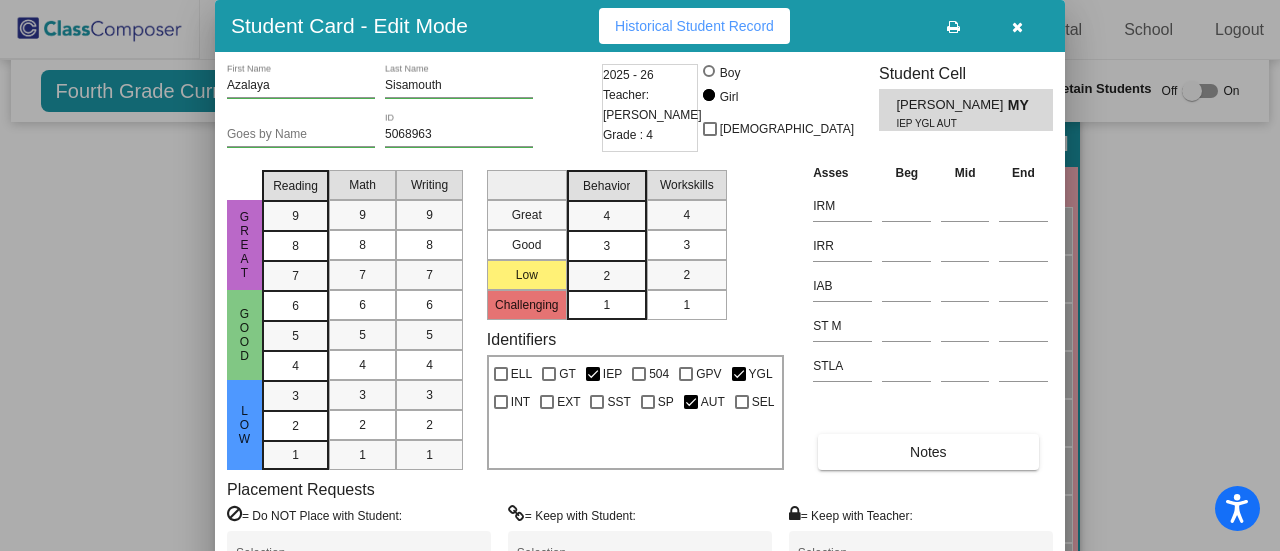 click at bounding box center [640, 275] 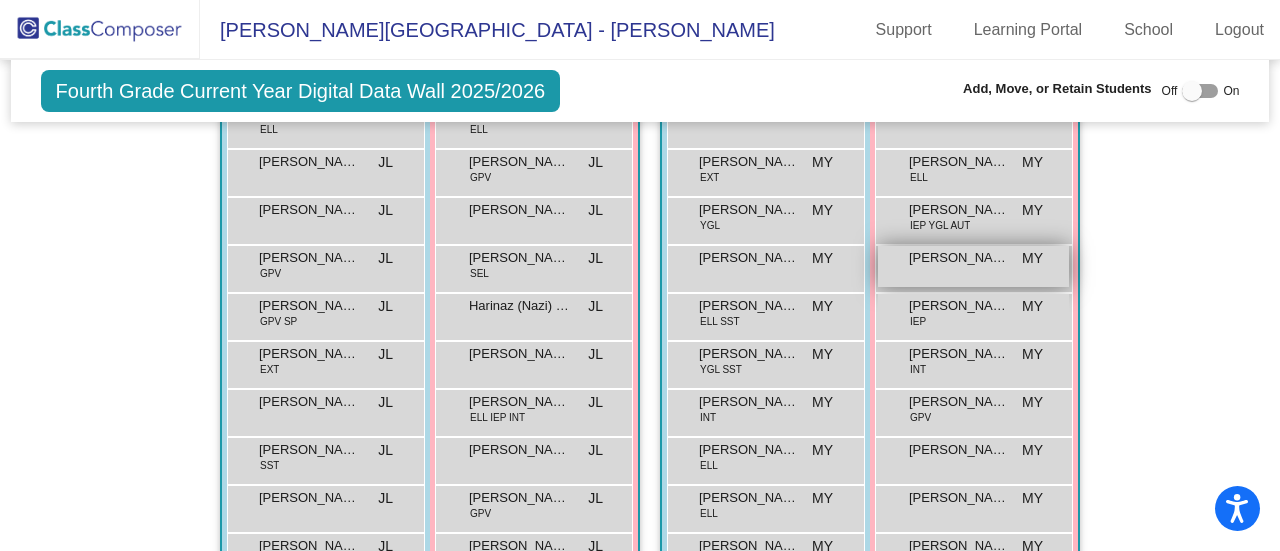 scroll, scrollTop: 444, scrollLeft: 0, axis: vertical 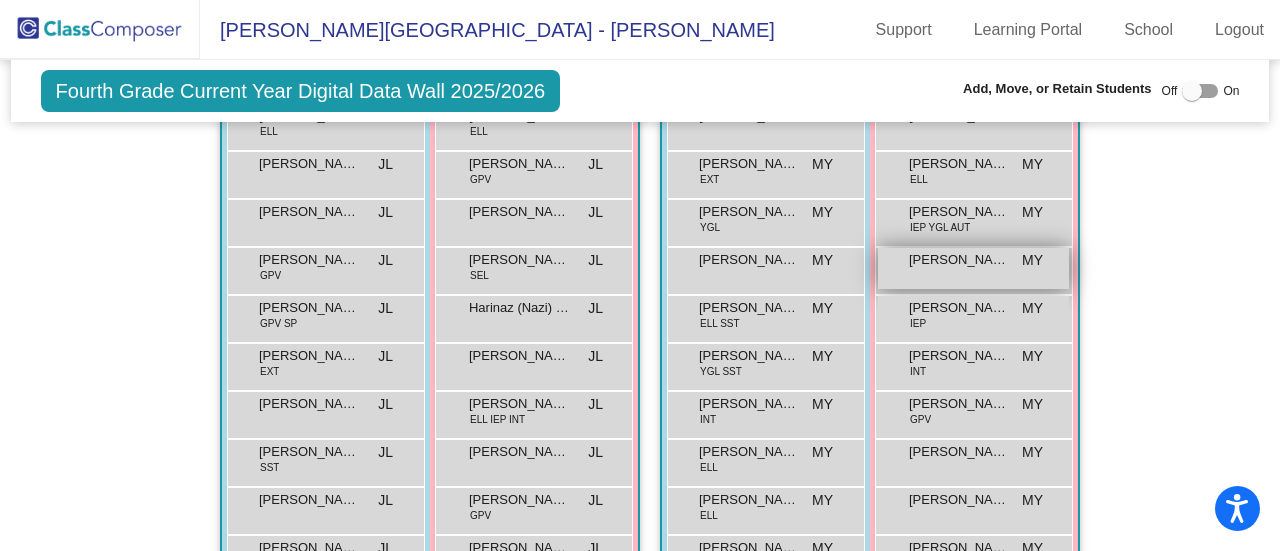 click on "[PERSON_NAME] MY lock do_not_disturb_alt" at bounding box center [973, 268] 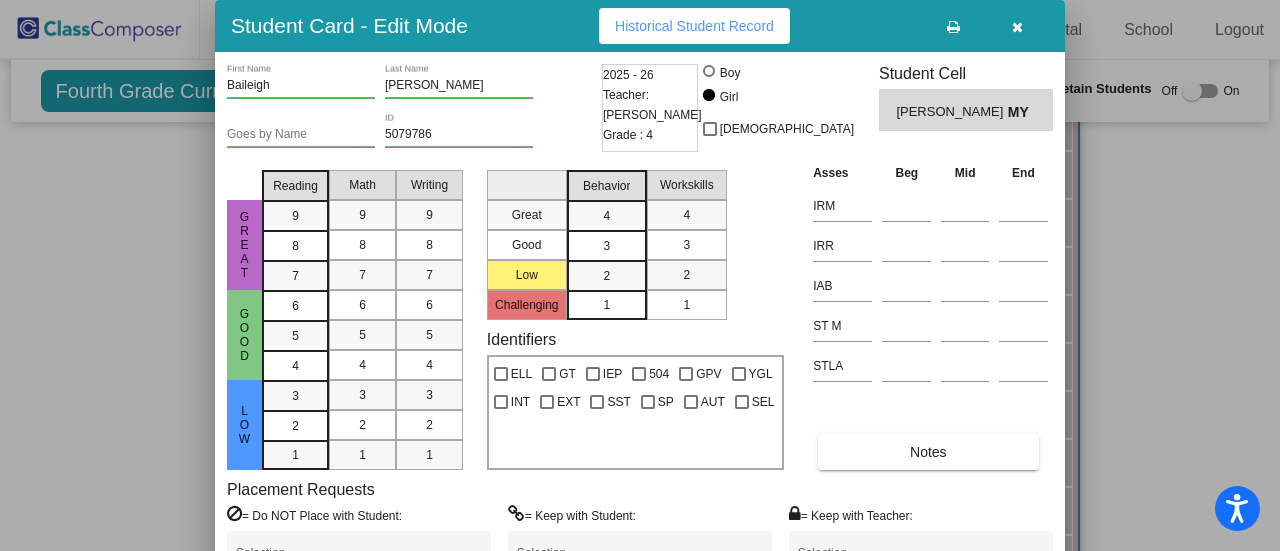 click at bounding box center (640, 275) 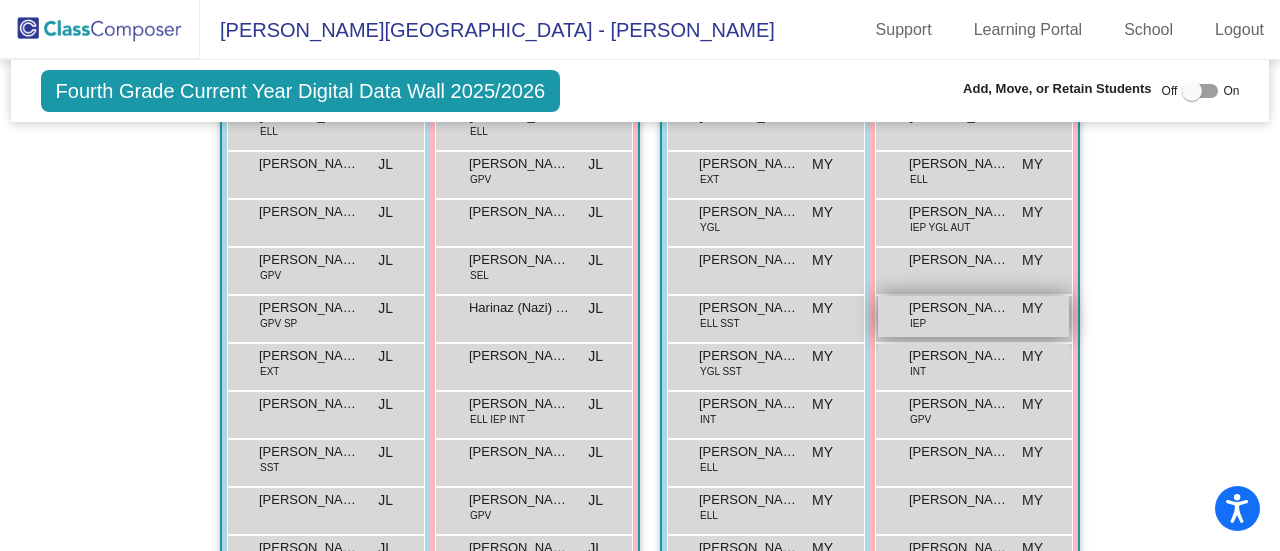 click on "[PERSON_NAME]" at bounding box center [959, 308] 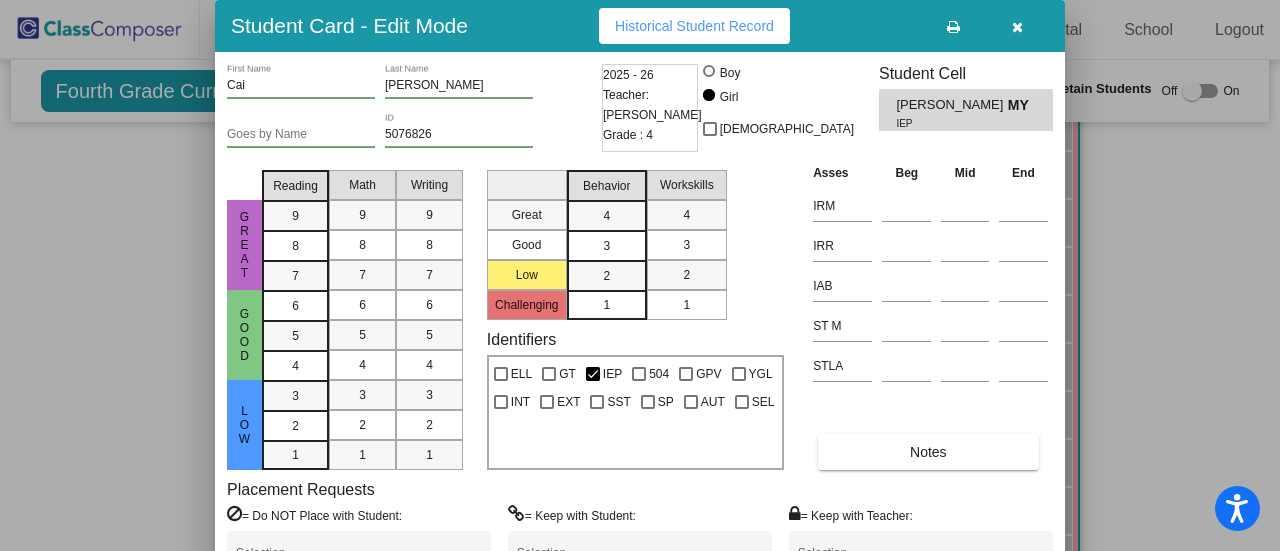 click at bounding box center [640, 275] 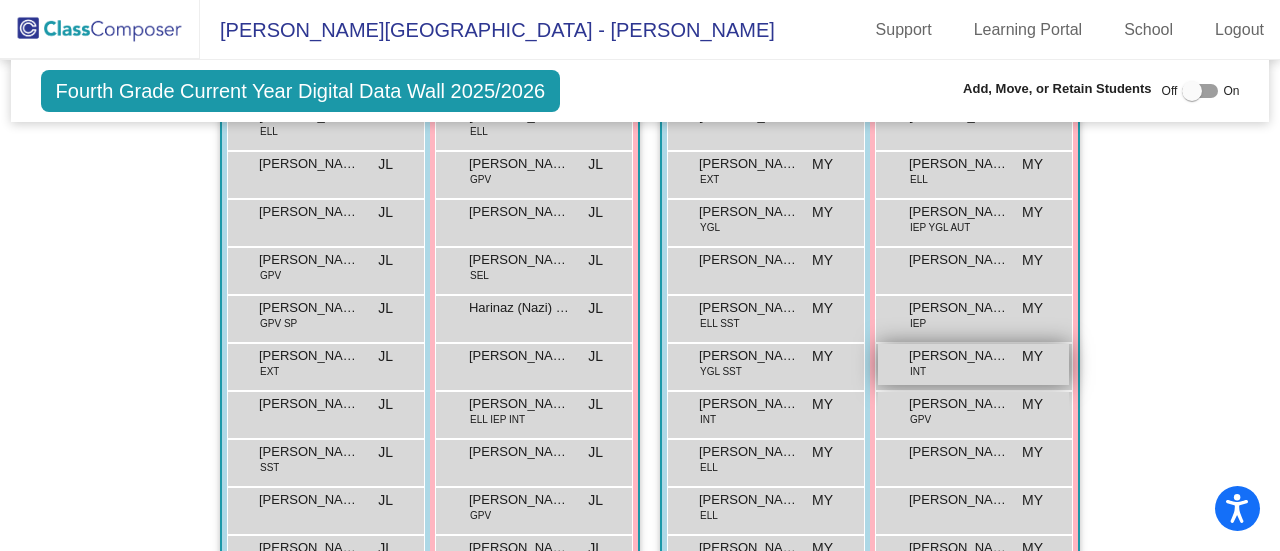 click on "[PERSON_NAME] INT MY lock do_not_disturb_alt" at bounding box center (973, 364) 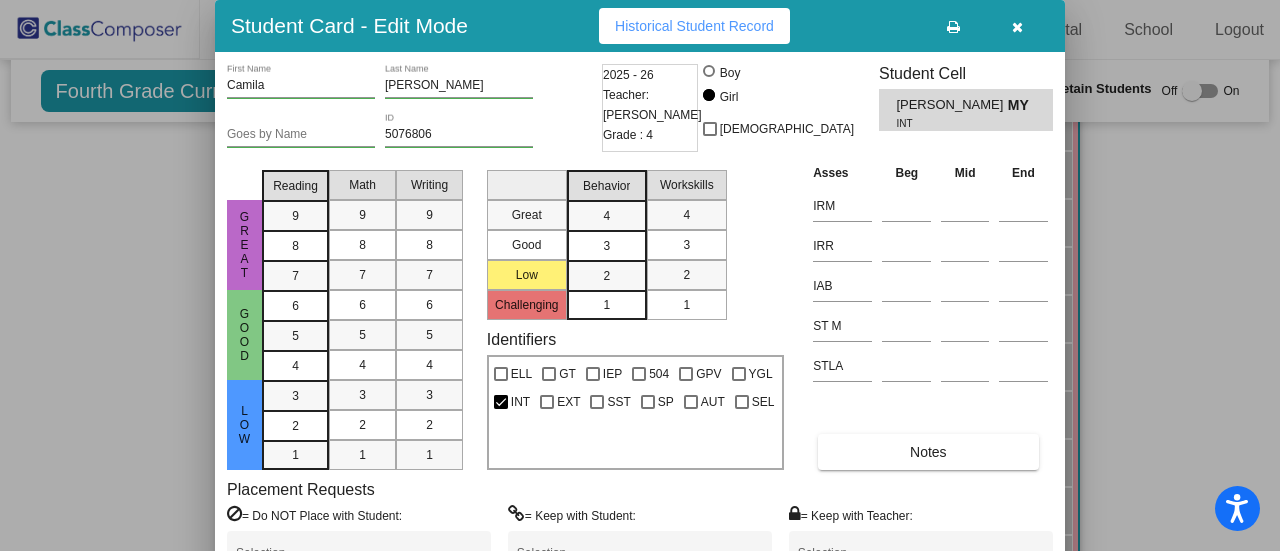 click at bounding box center (640, 275) 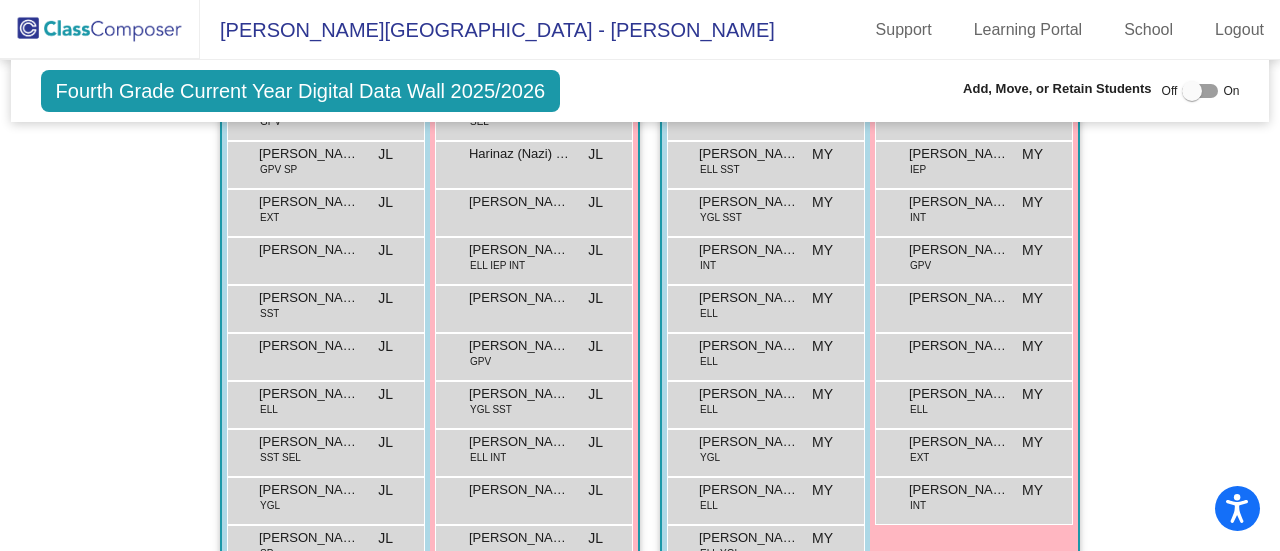 scroll, scrollTop: 598, scrollLeft: 0, axis: vertical 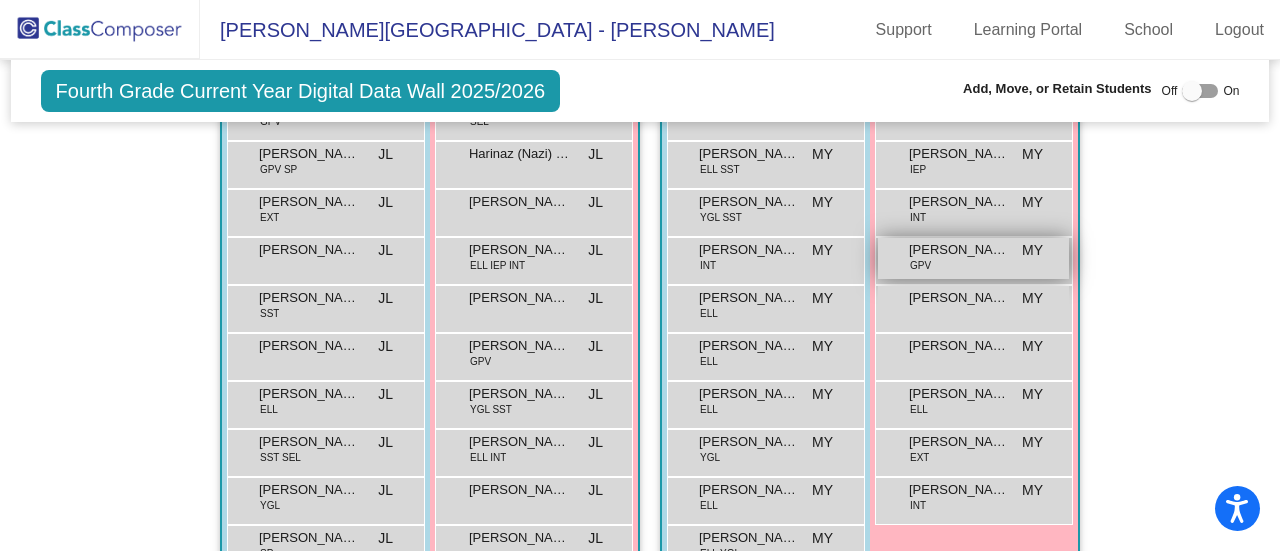 click on "[PERSON_NAME] GPV MY lock do_not_disturb_alt" at bounding box center [973, 258] 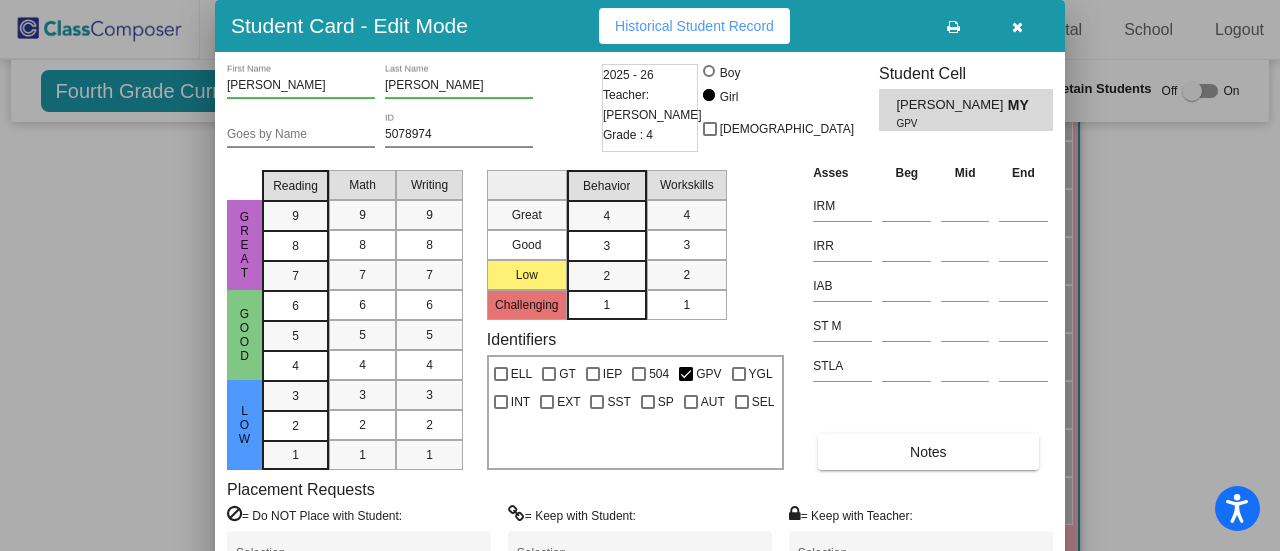 click at bounding box center [640, 275] 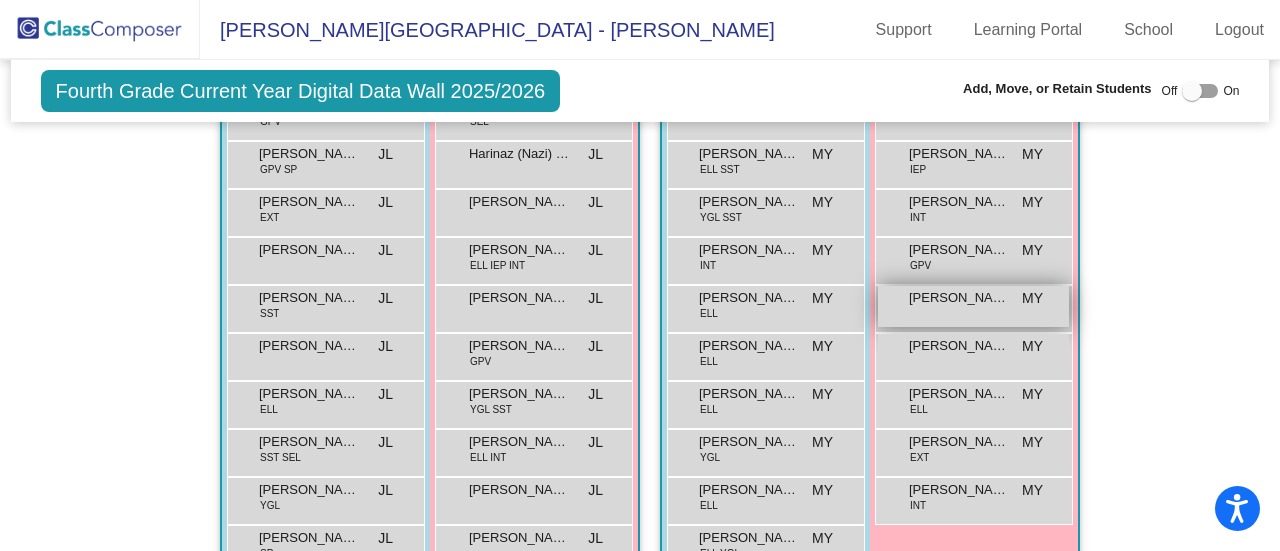 click on "[PERSON_NAME]" at bounding box center (959, 298) 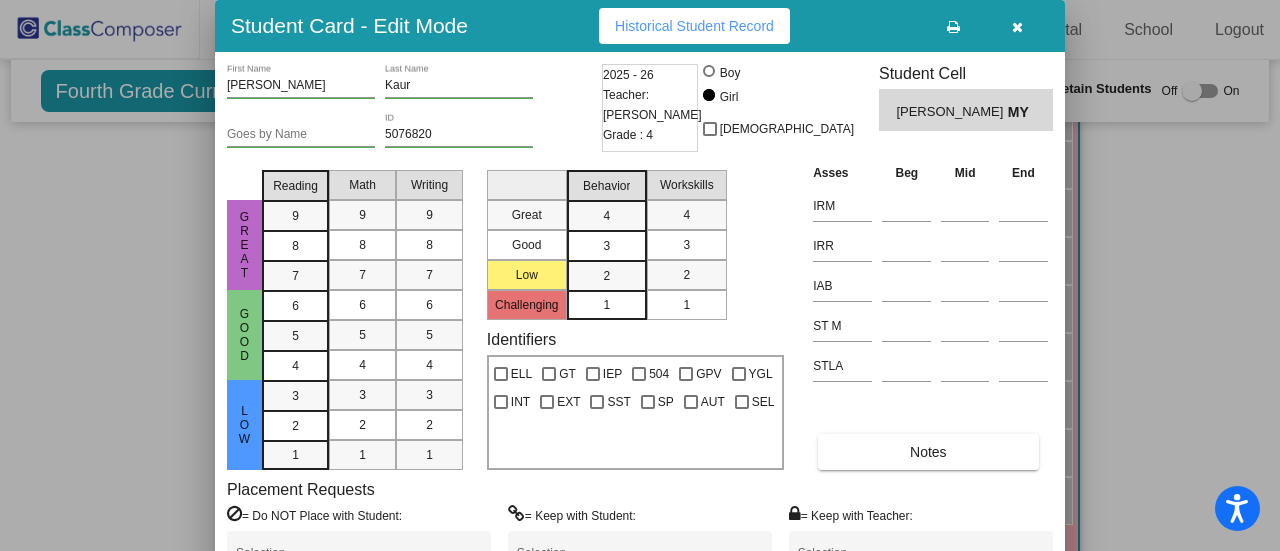 click at bounding box center [640, 275] 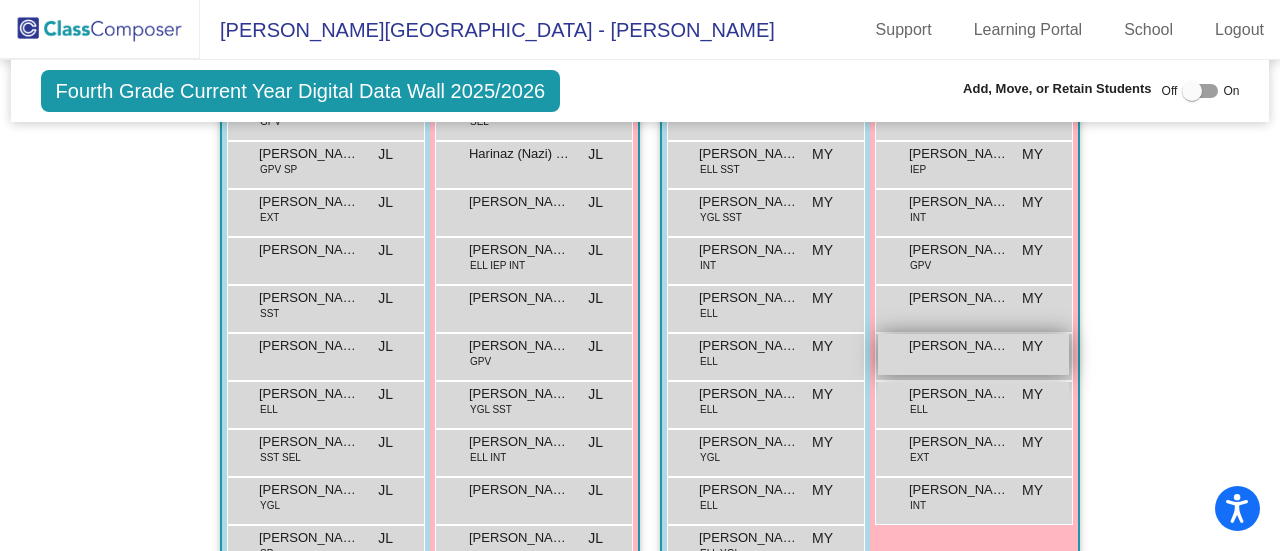click on "[PERSON_NAME]" at bounding box center (959, 346) 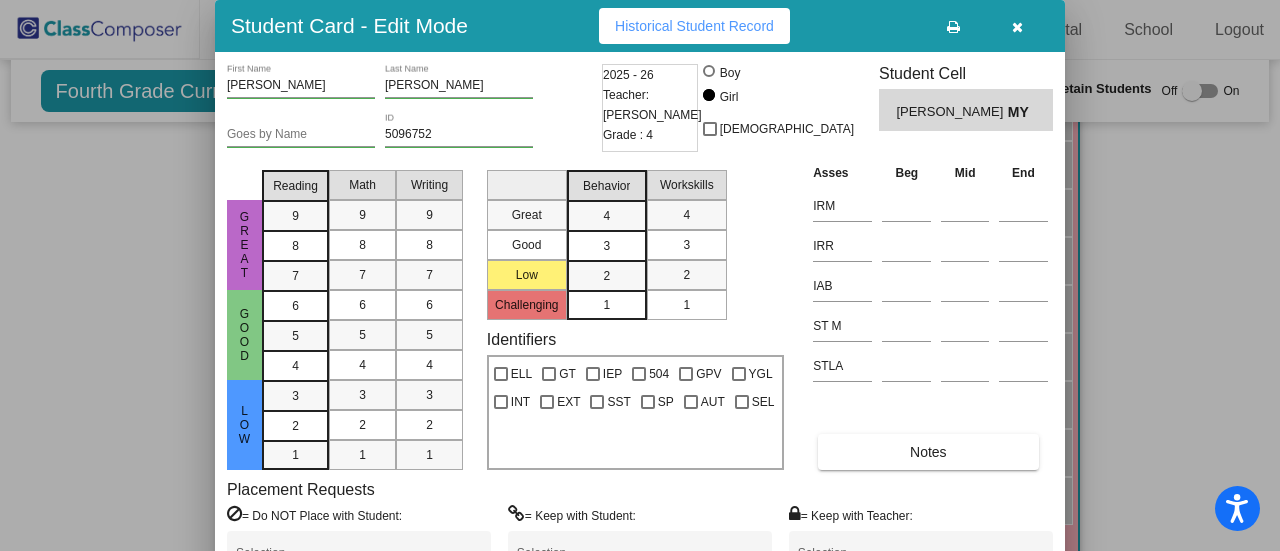 click at bounding box center [640, 275] 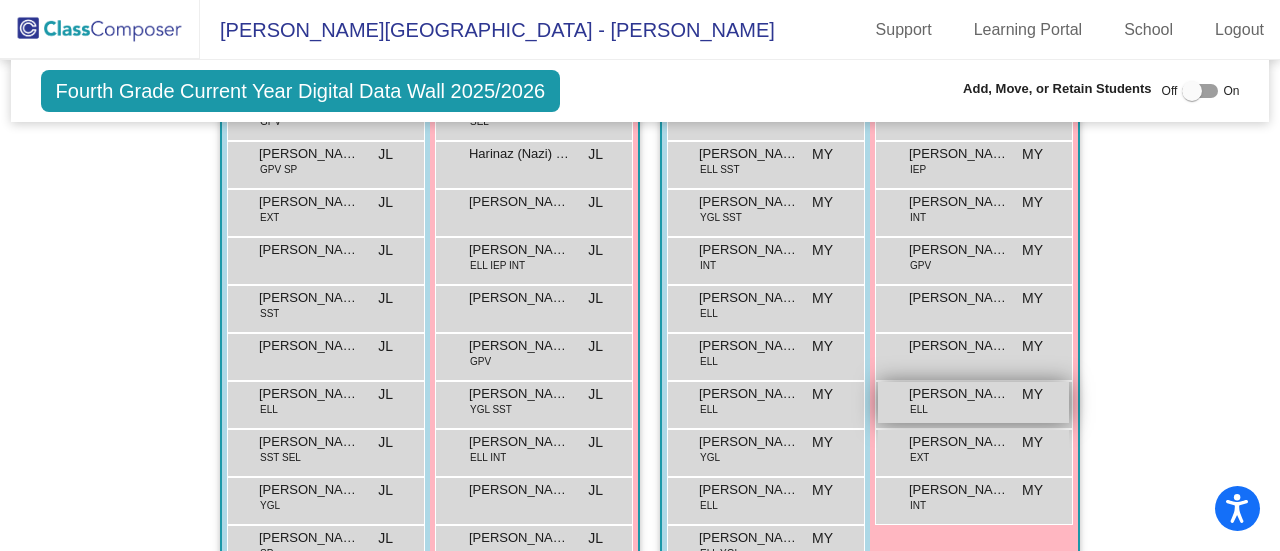 click on "[PERSON_NAME]" at bounding box center [959, 394] 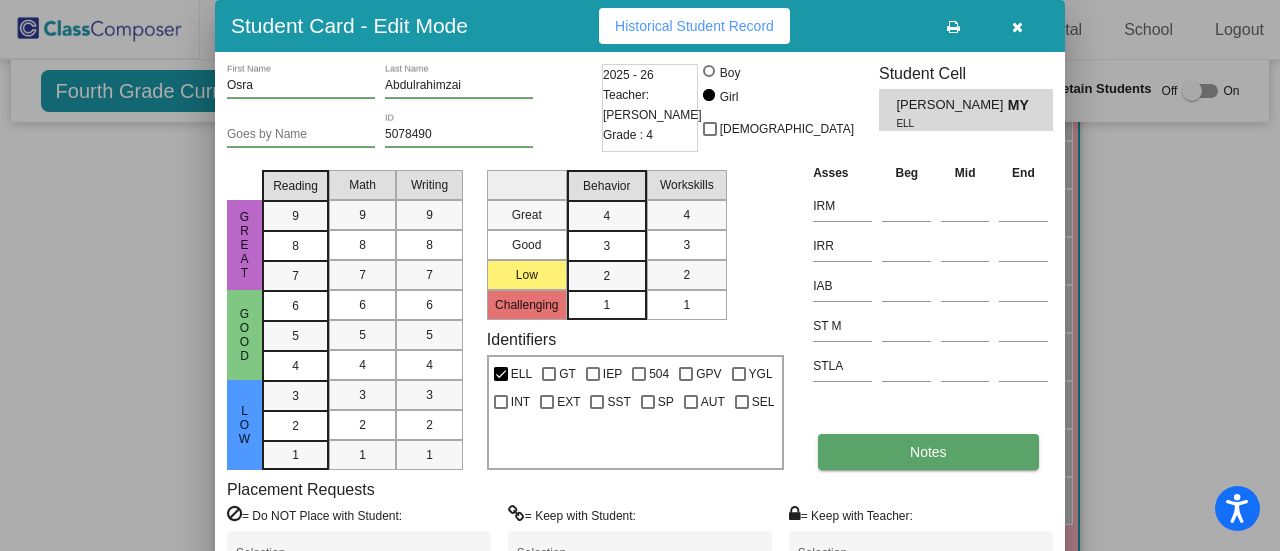 click on "Notes" at bounding box center (928, 452) 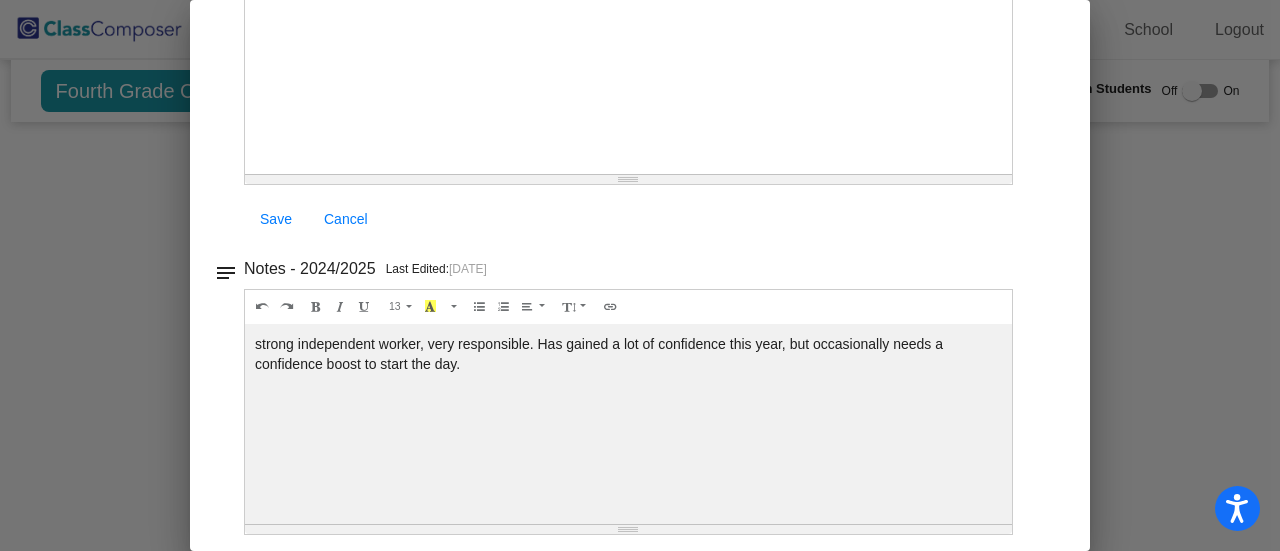 scroll, scrollTop: 0, scrollLeft: 0, axis: both 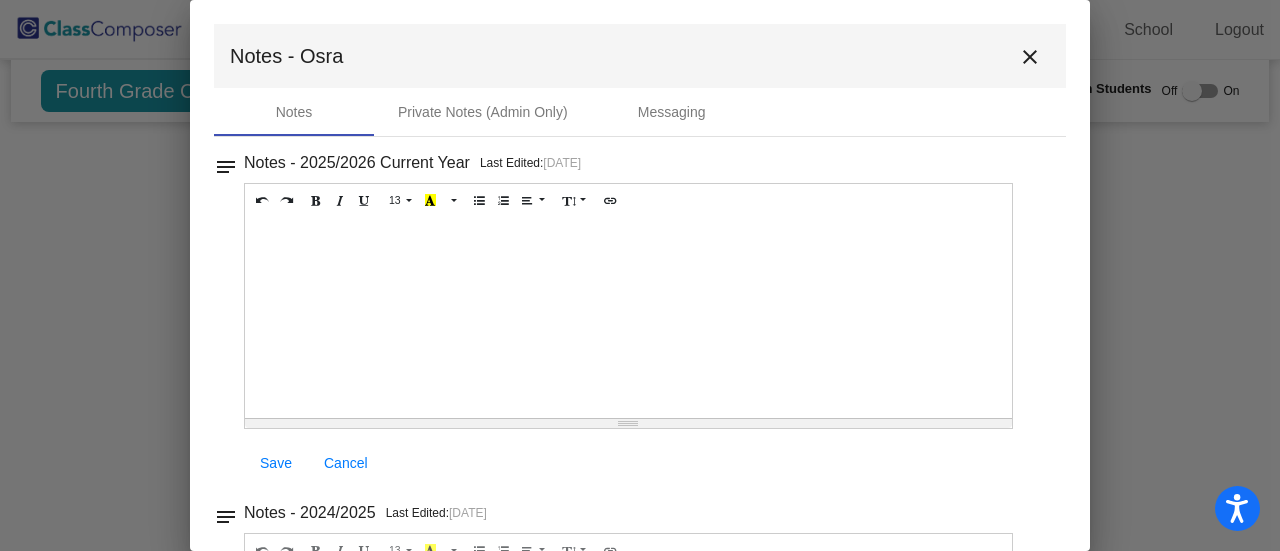 click at bounding box center [640, 275] 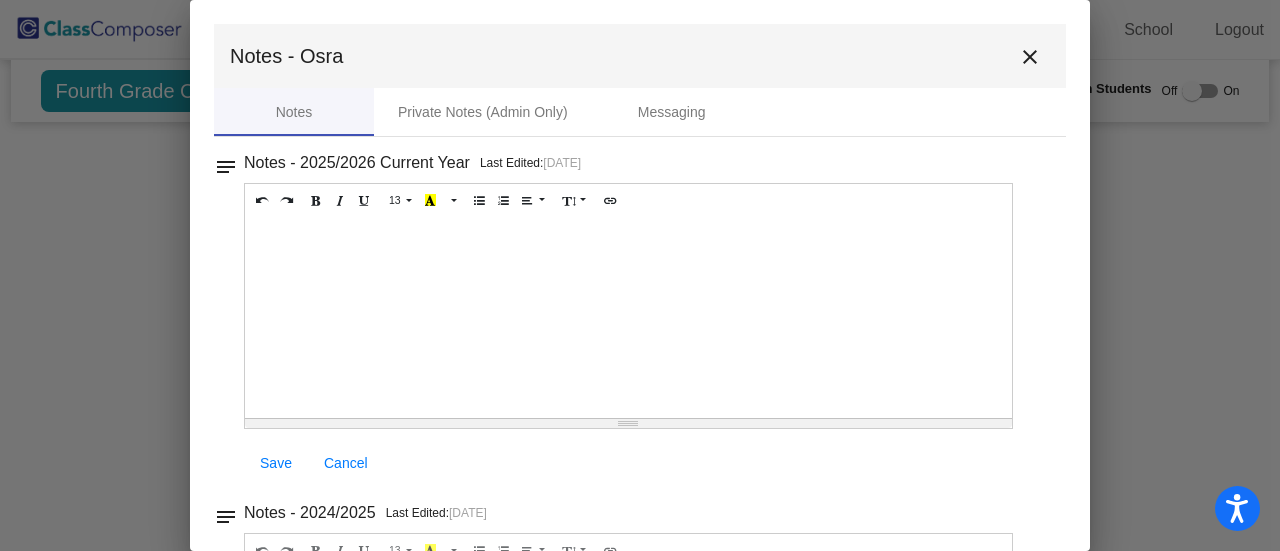 click on "close" at bounding box center [1030, 57] 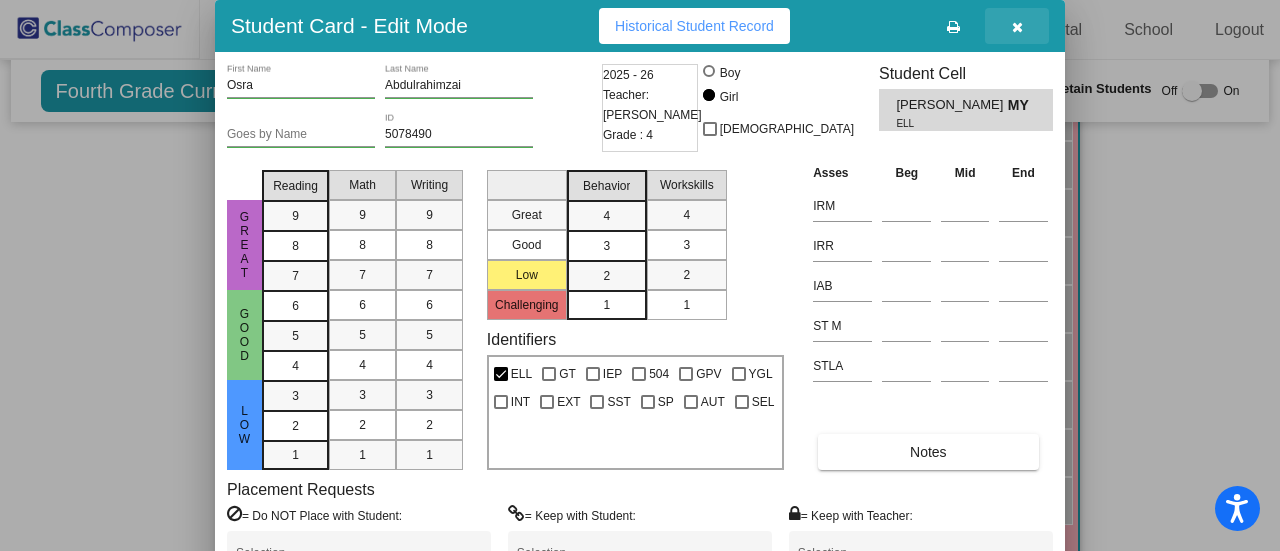 click at bounding box center [1017, 27] 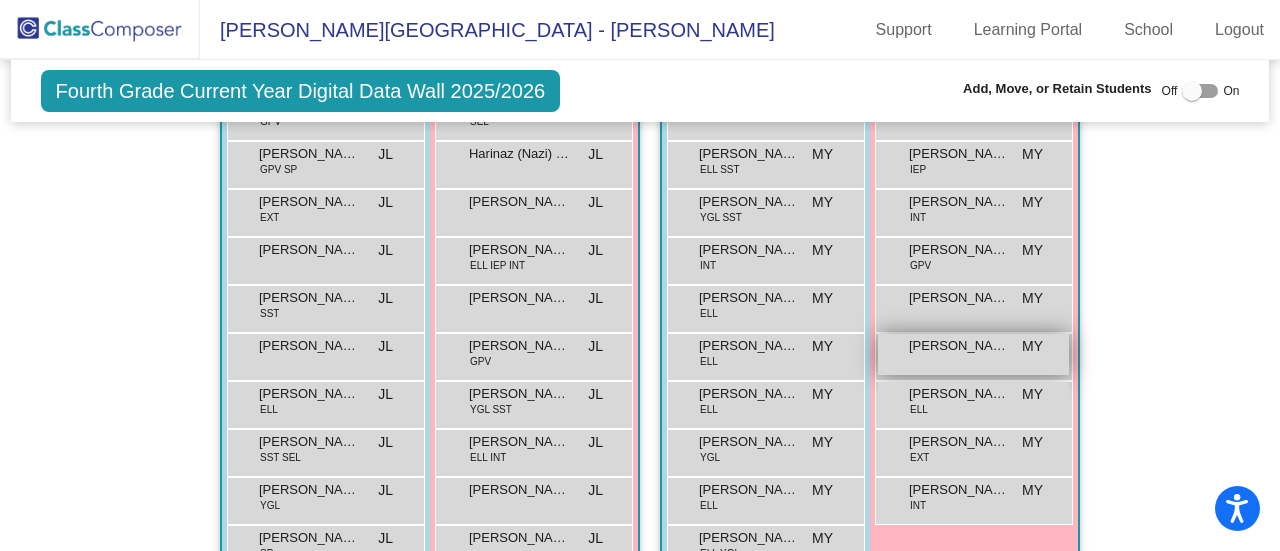 scroll, scrollTop: 700, scrollLeft: 0, axis: vertical 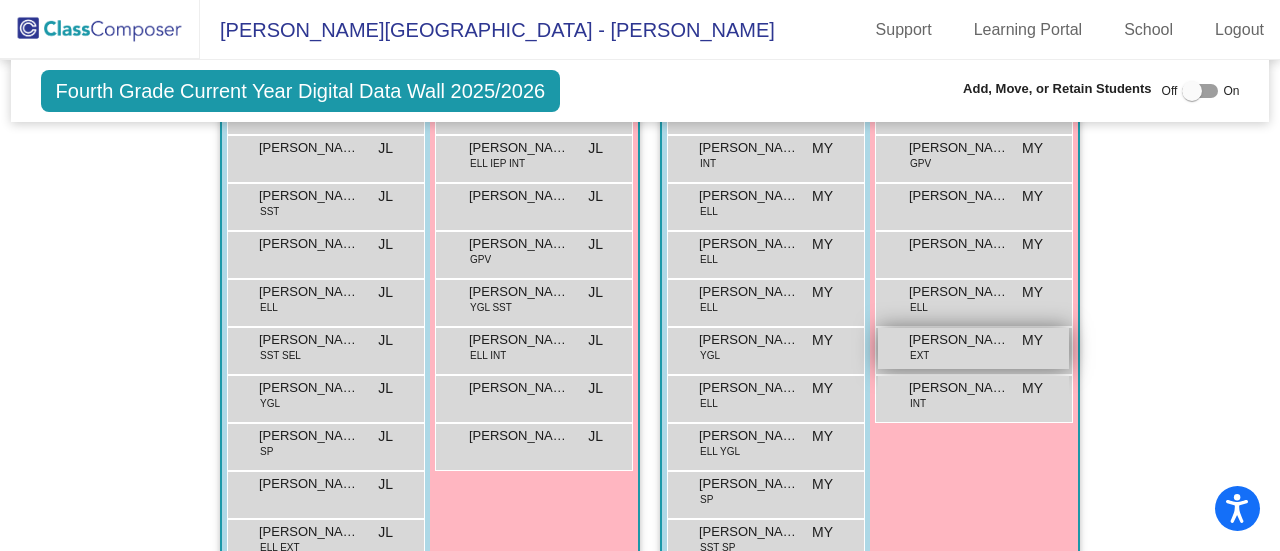 click on "[PERSON_NAME] EXT MY lock do_not_disturb_alt" at bounding box center (973, 348) 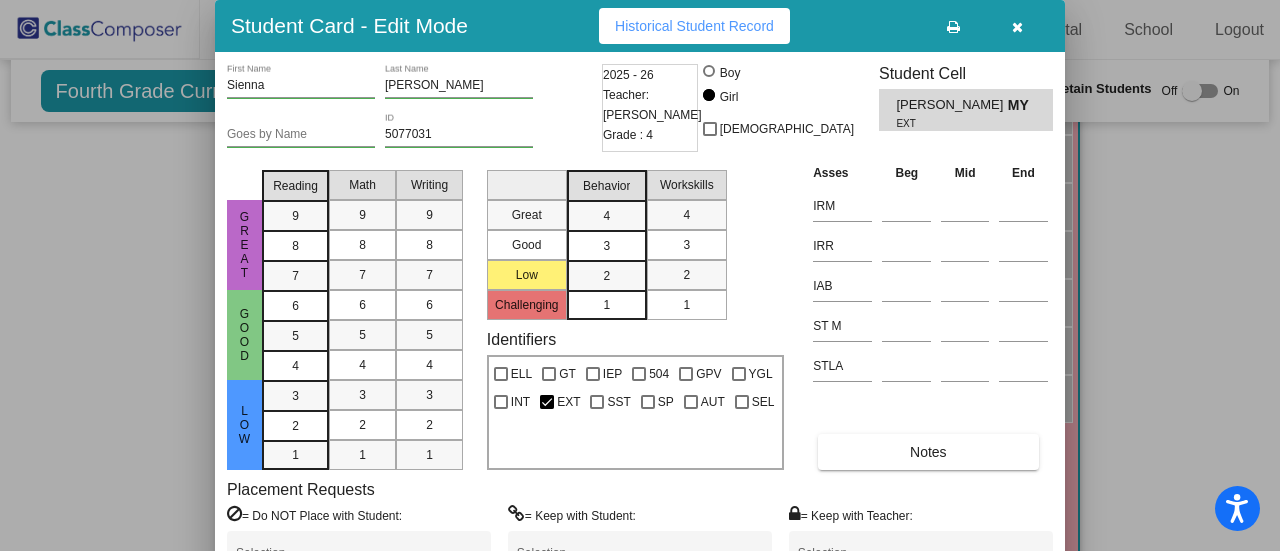 click at bounding box center (1017, 27) 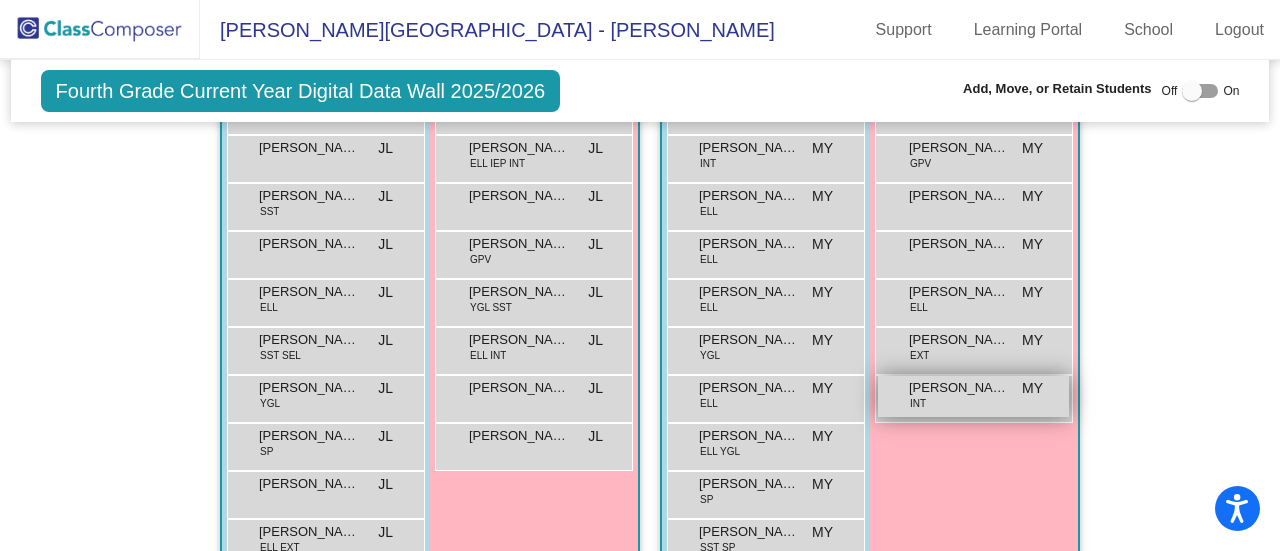 click on "[PERSON_NAME]" at bounding box center (959, 388) 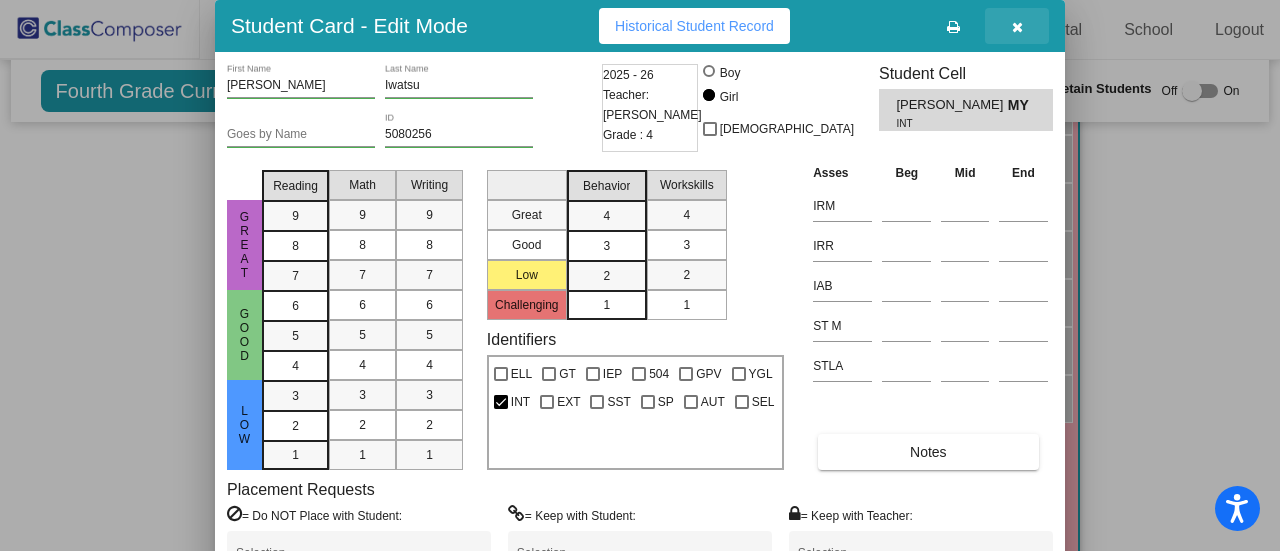 click at bounding box center (1017, 26) 